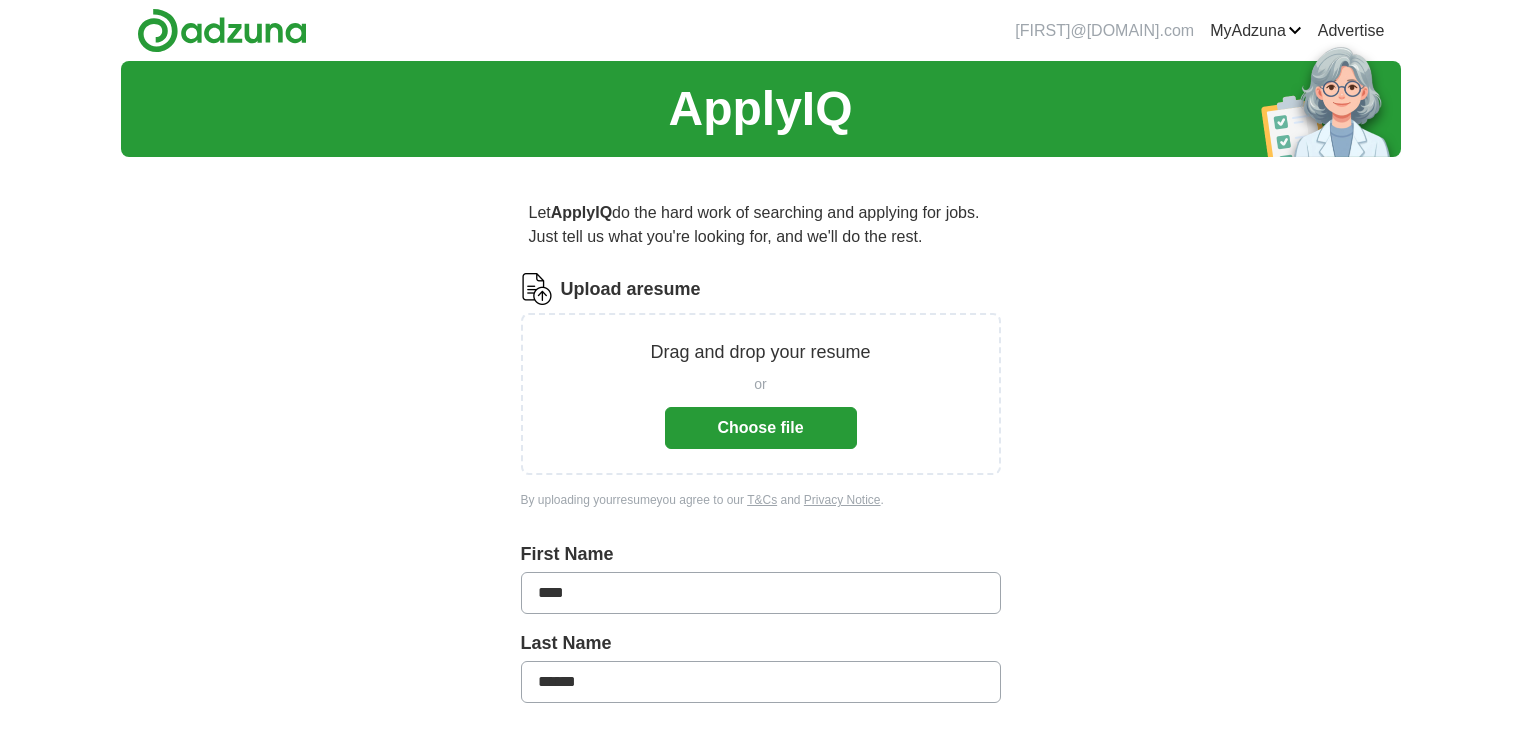 scroll, scrollTop: 0, scrollLeft: 0, axis: both 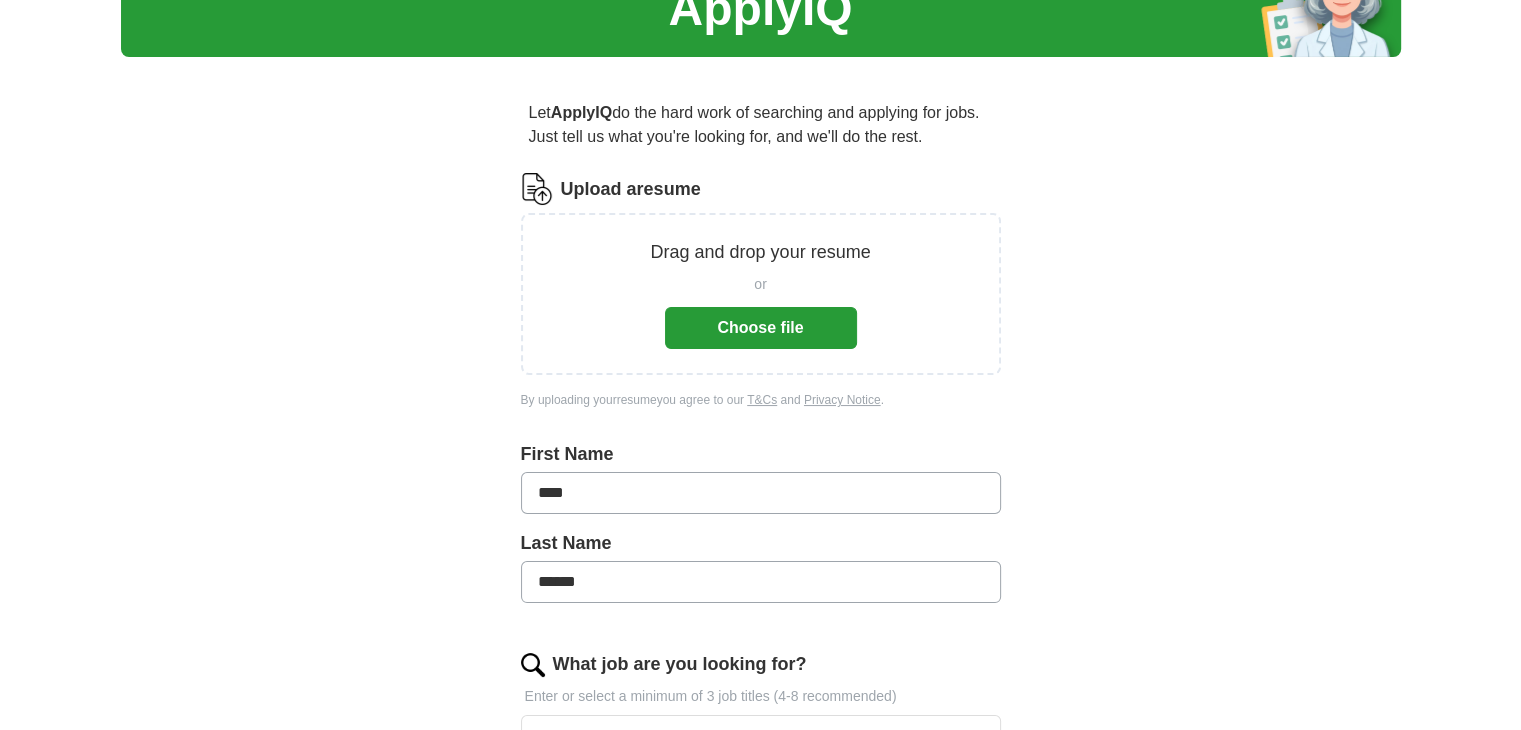 click on "Choose file" at bounding box center (761, 328) 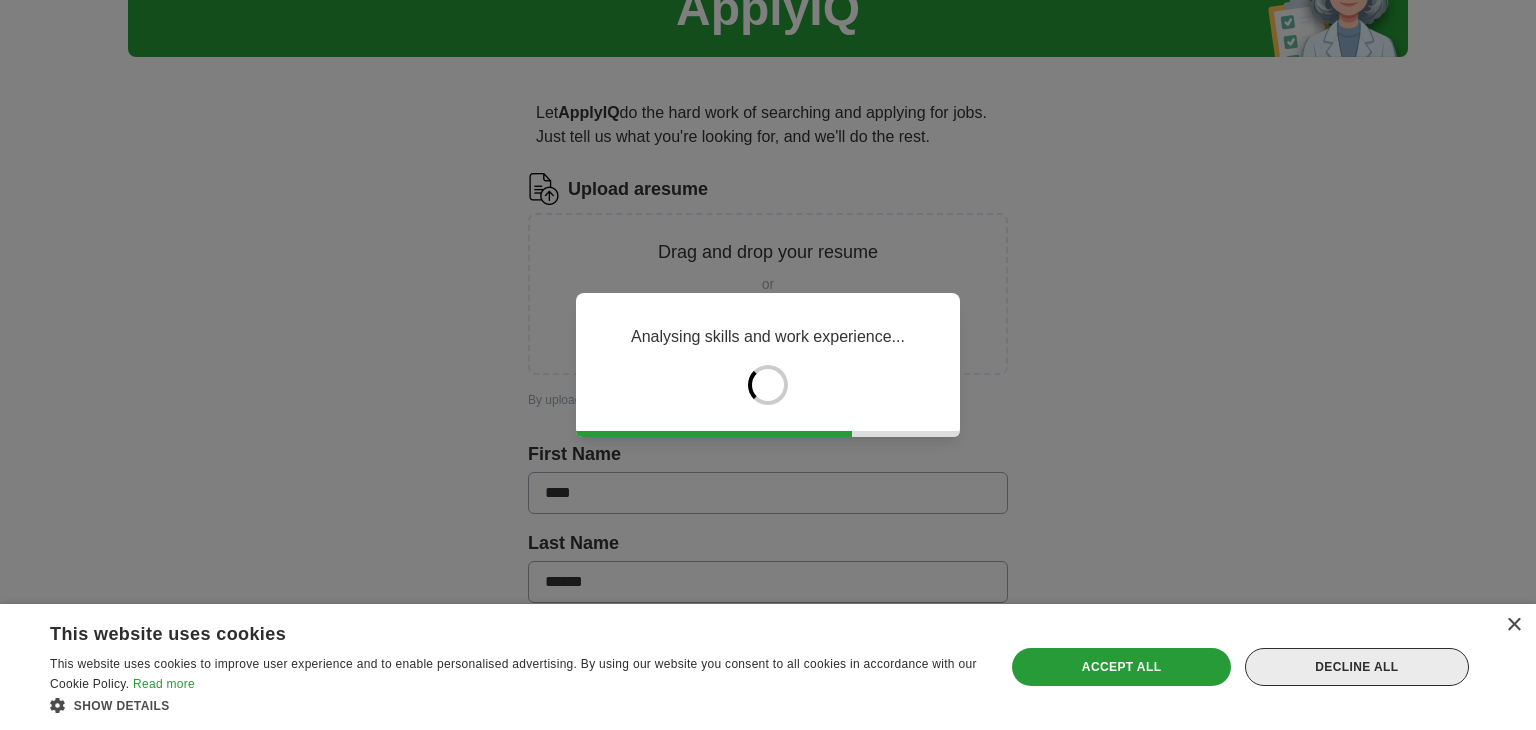 click on "Decline all" at bounding box center (1357, 667) 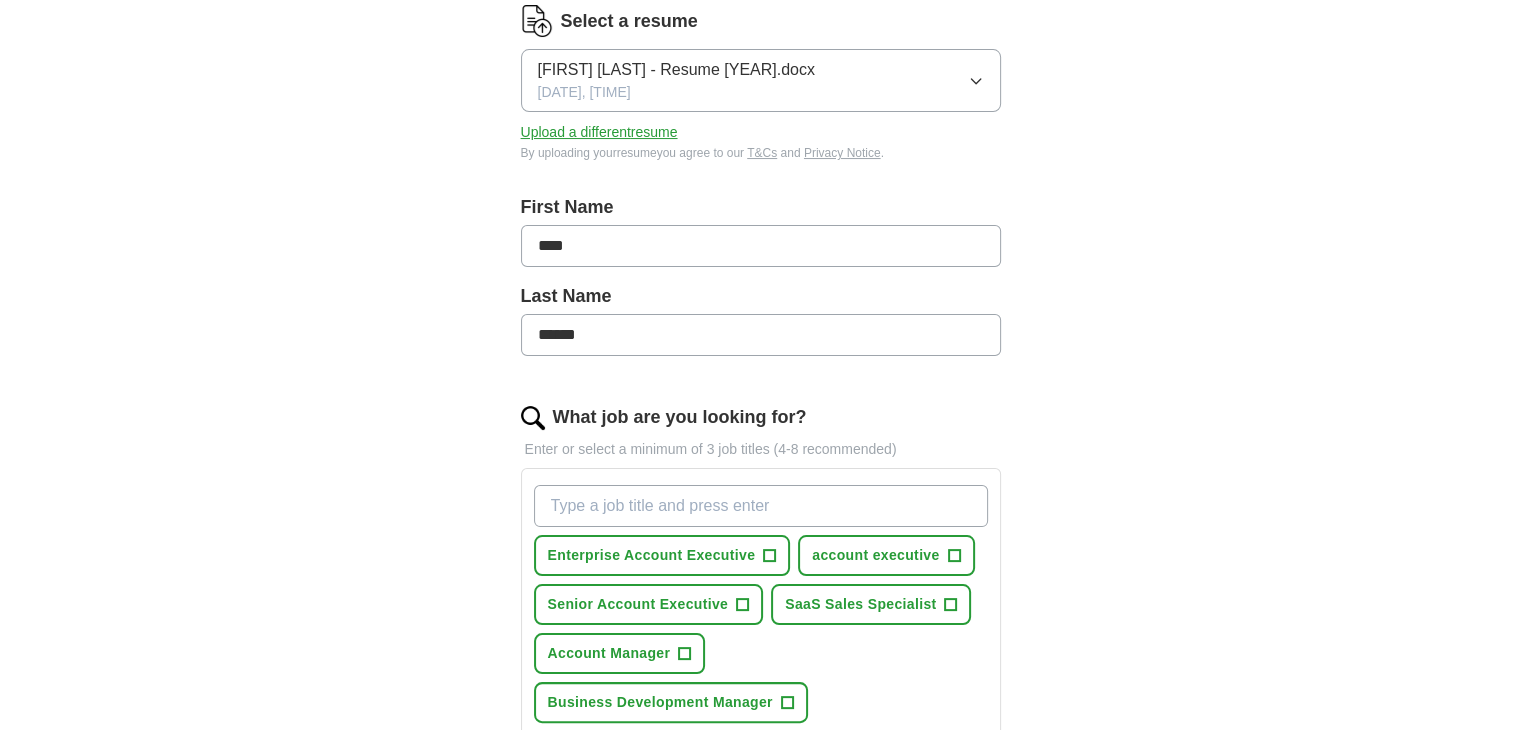 scroll, scrollTop: 300, scrollLeft: 0, axis: vertical 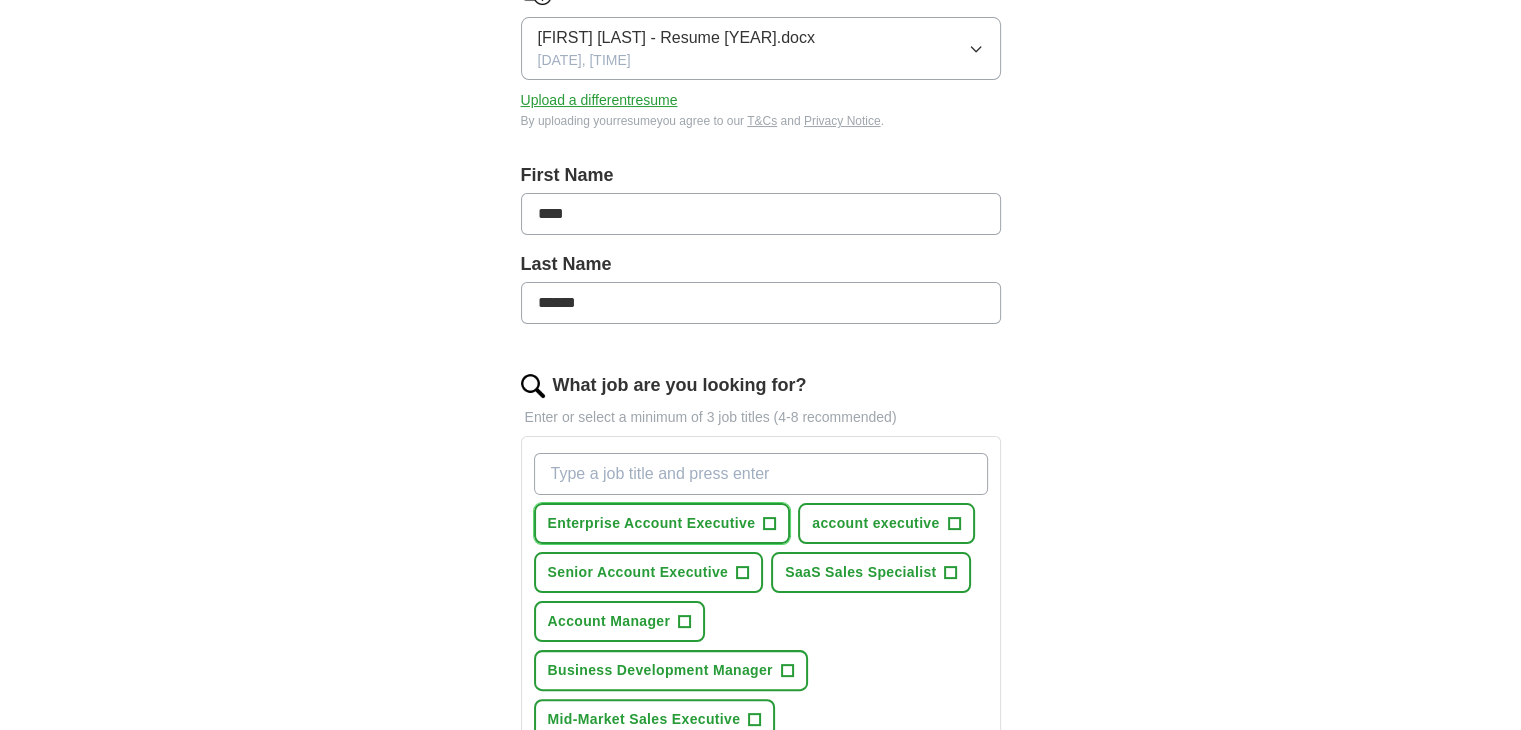 click on "Enterprise Account Executive" at bounding box center (652, 523) 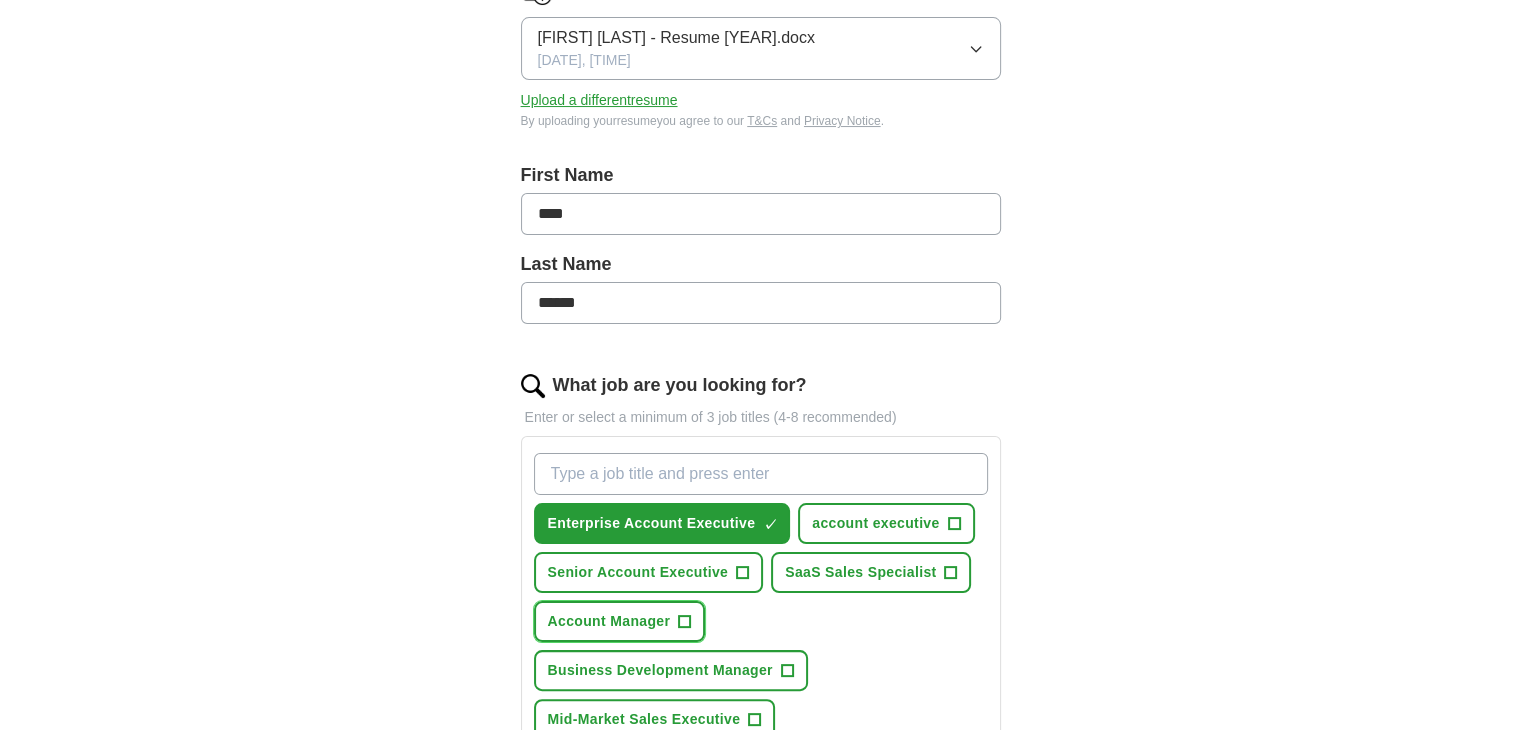 click on "Account Manager" at bounding box center (609, 621) 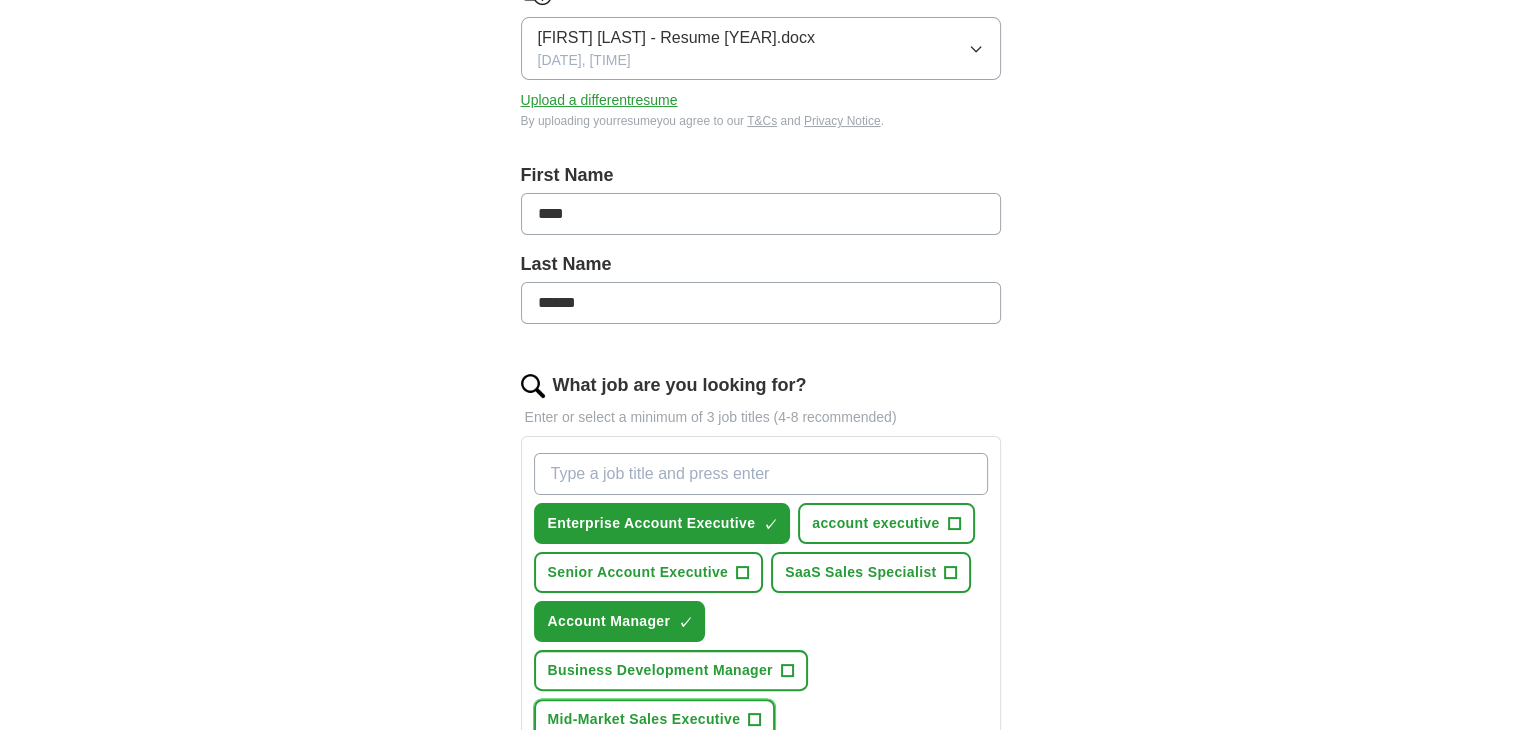 click on "Mid-Market Sales Executive" at bounding box center [644, 719] 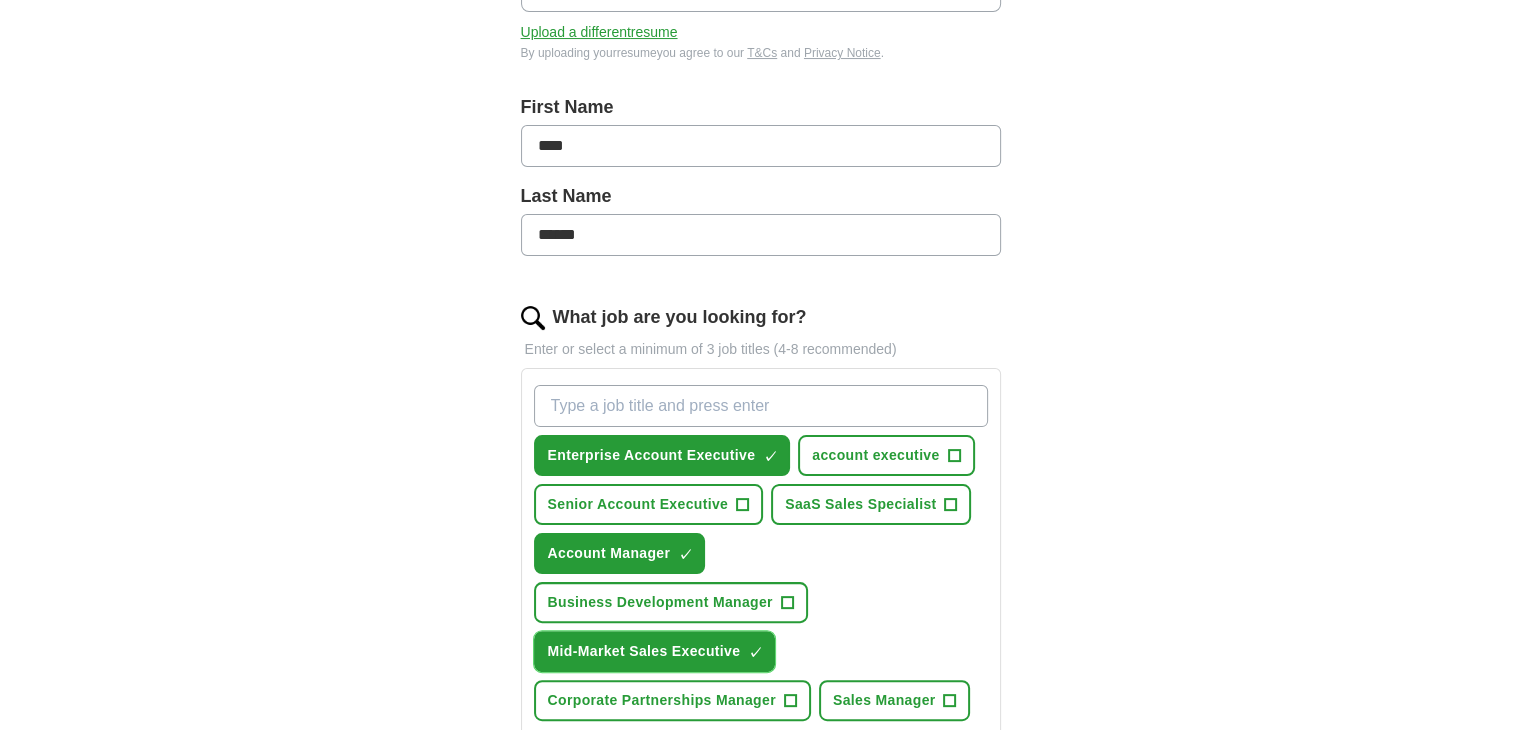 scroll, scrollTop: 400, scrollLeft: 0, axis: vertical 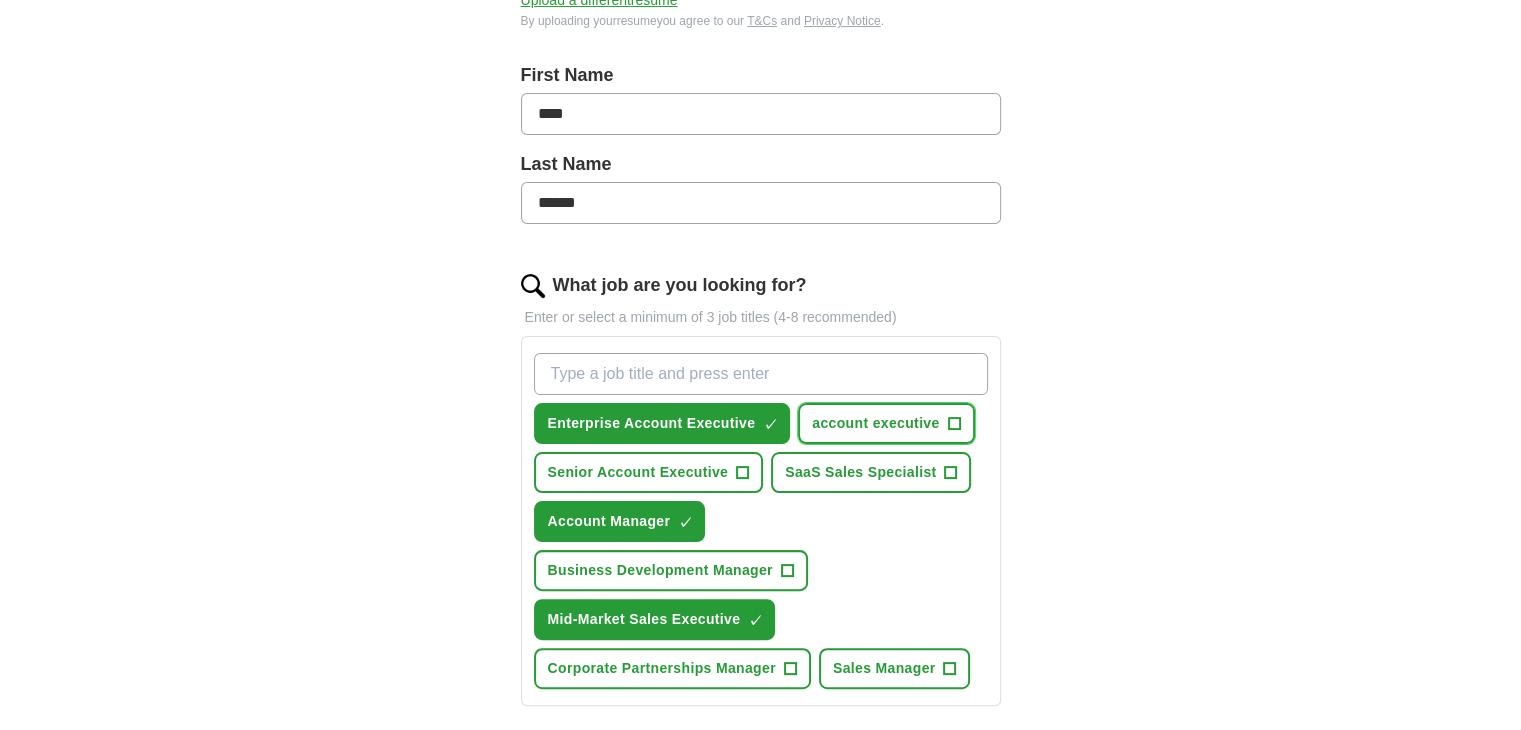 click on "account executive +" at bounding box center [886, 423] 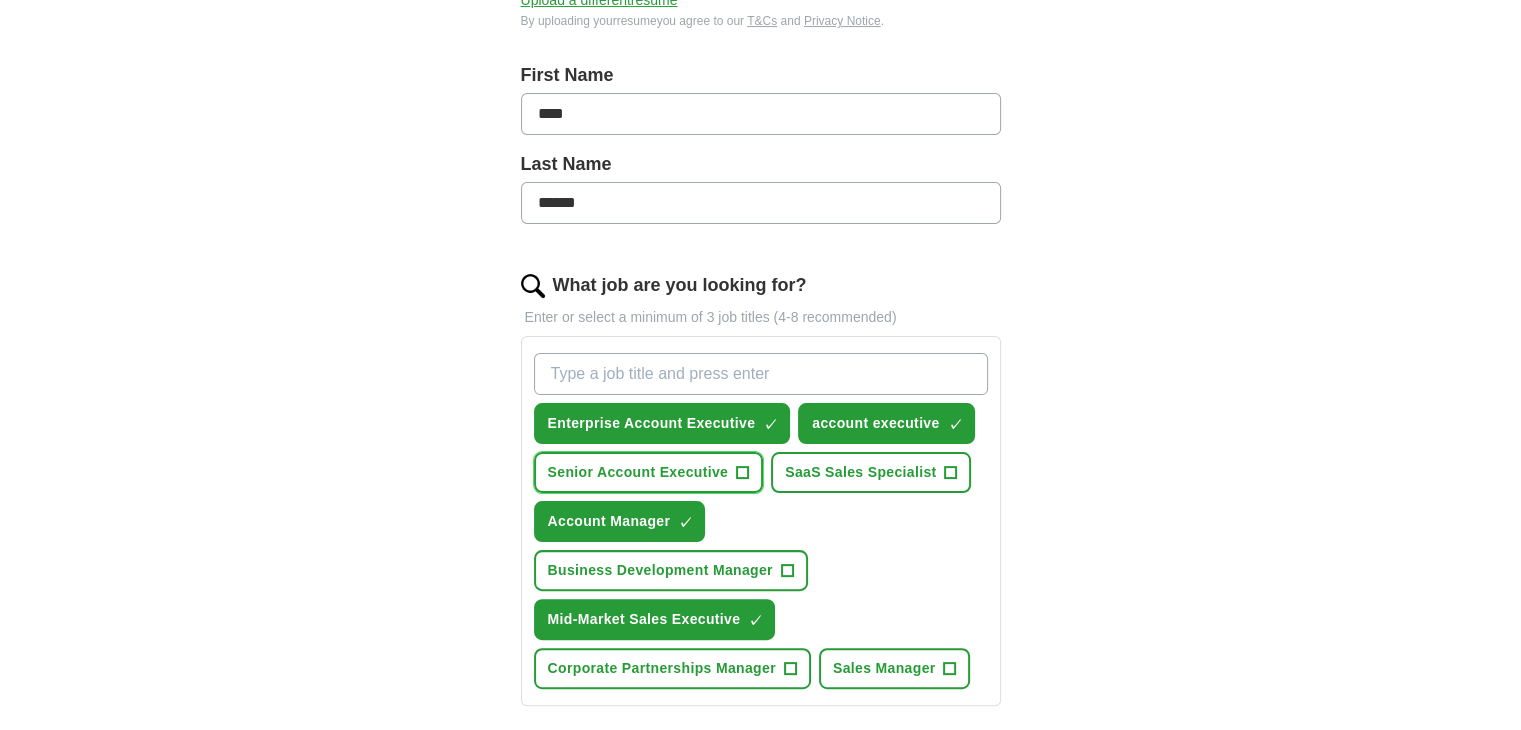 click on "Senior Account Executive" at bounding box center (638, 472) 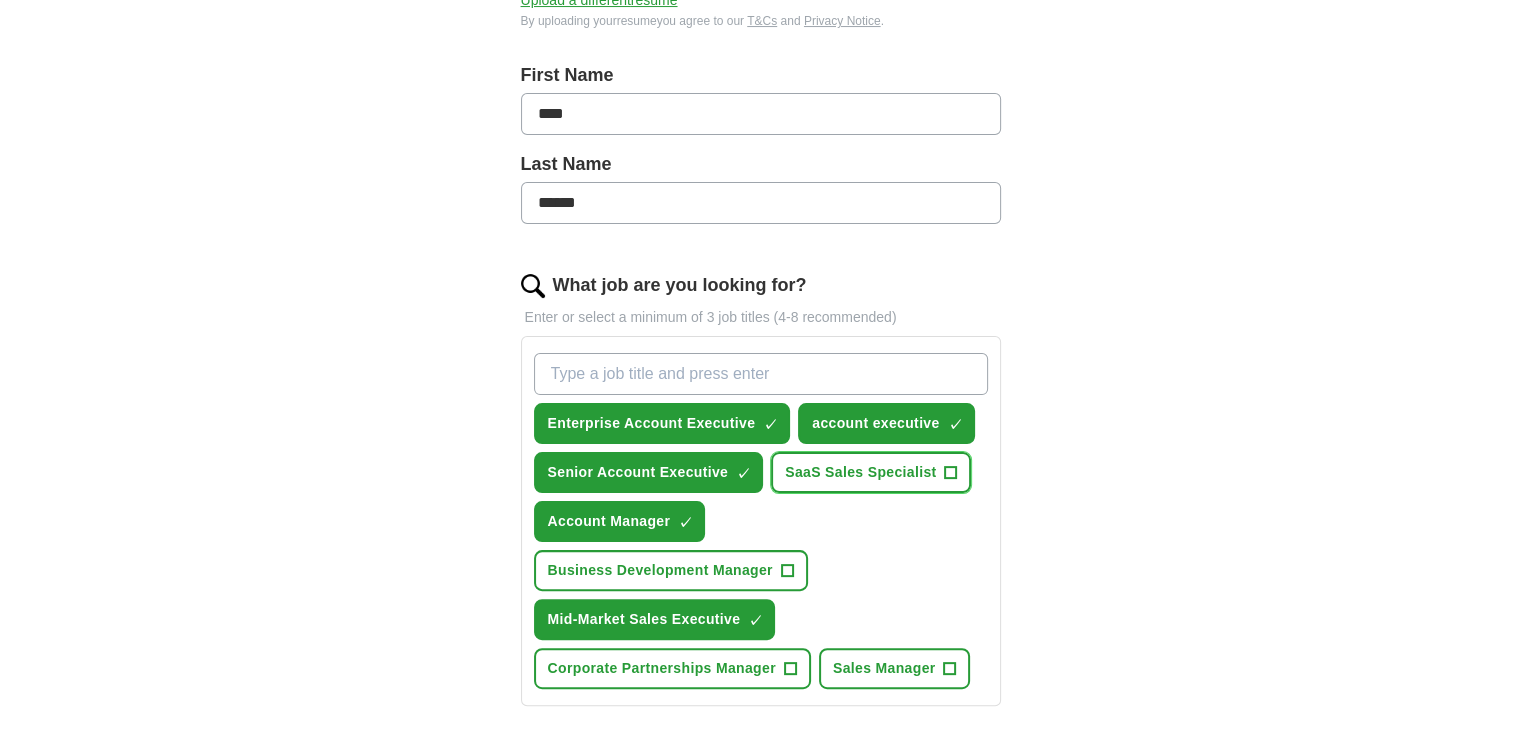 click on "SaaS Sales Specialist" at bounding box center [860, 472] 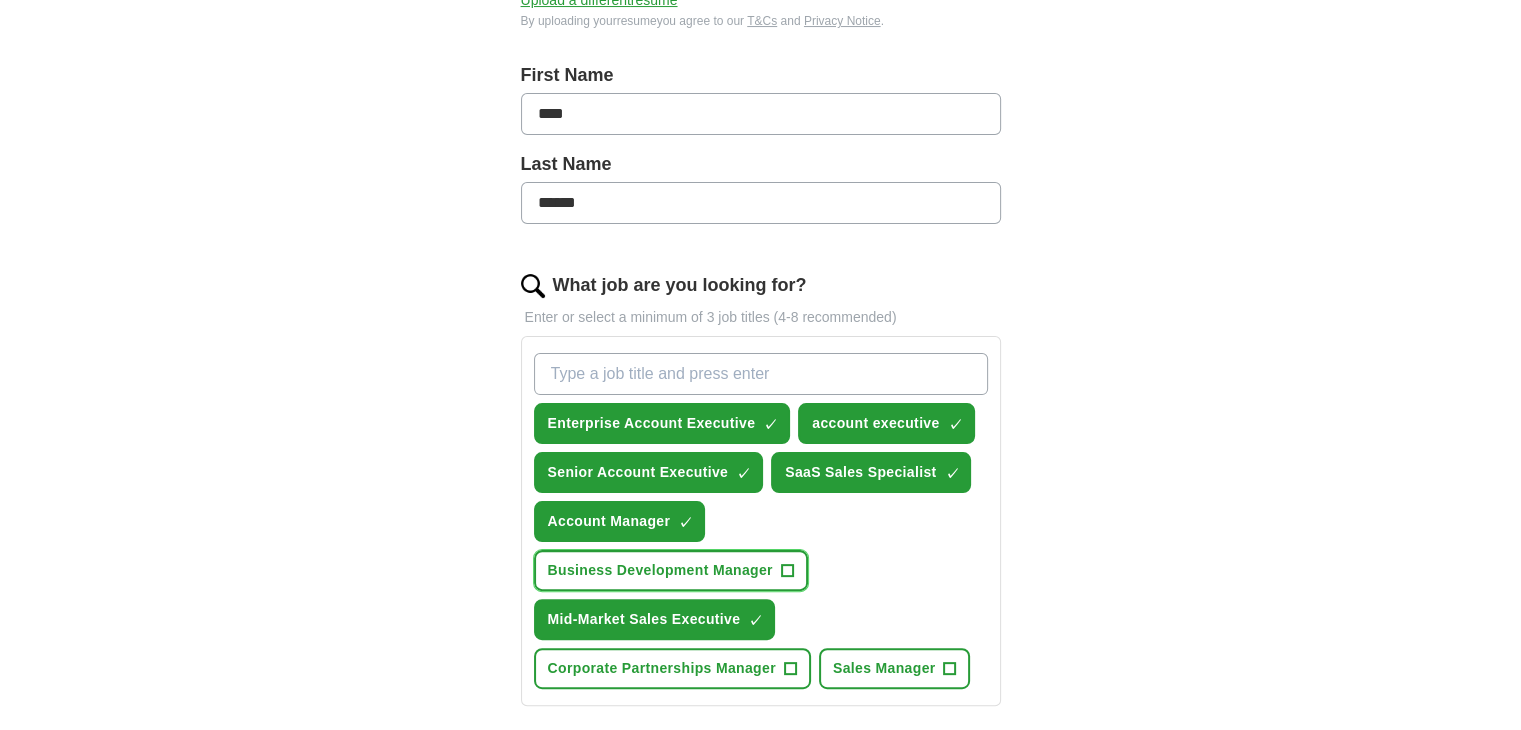 click on "Business Development Manager" at bounding box center [660, 570] 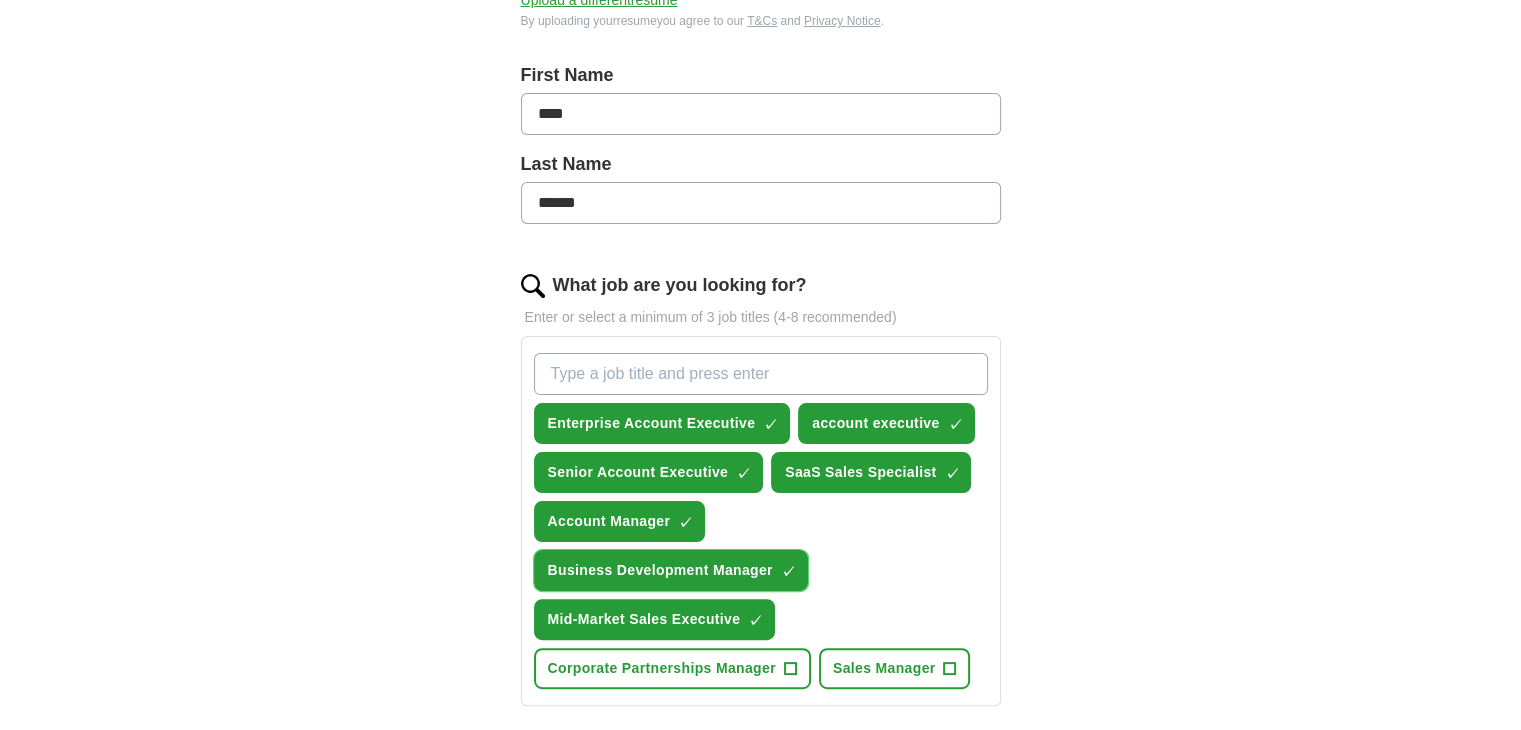 click on "Business Development Manager" at bounding box center (660, 570) 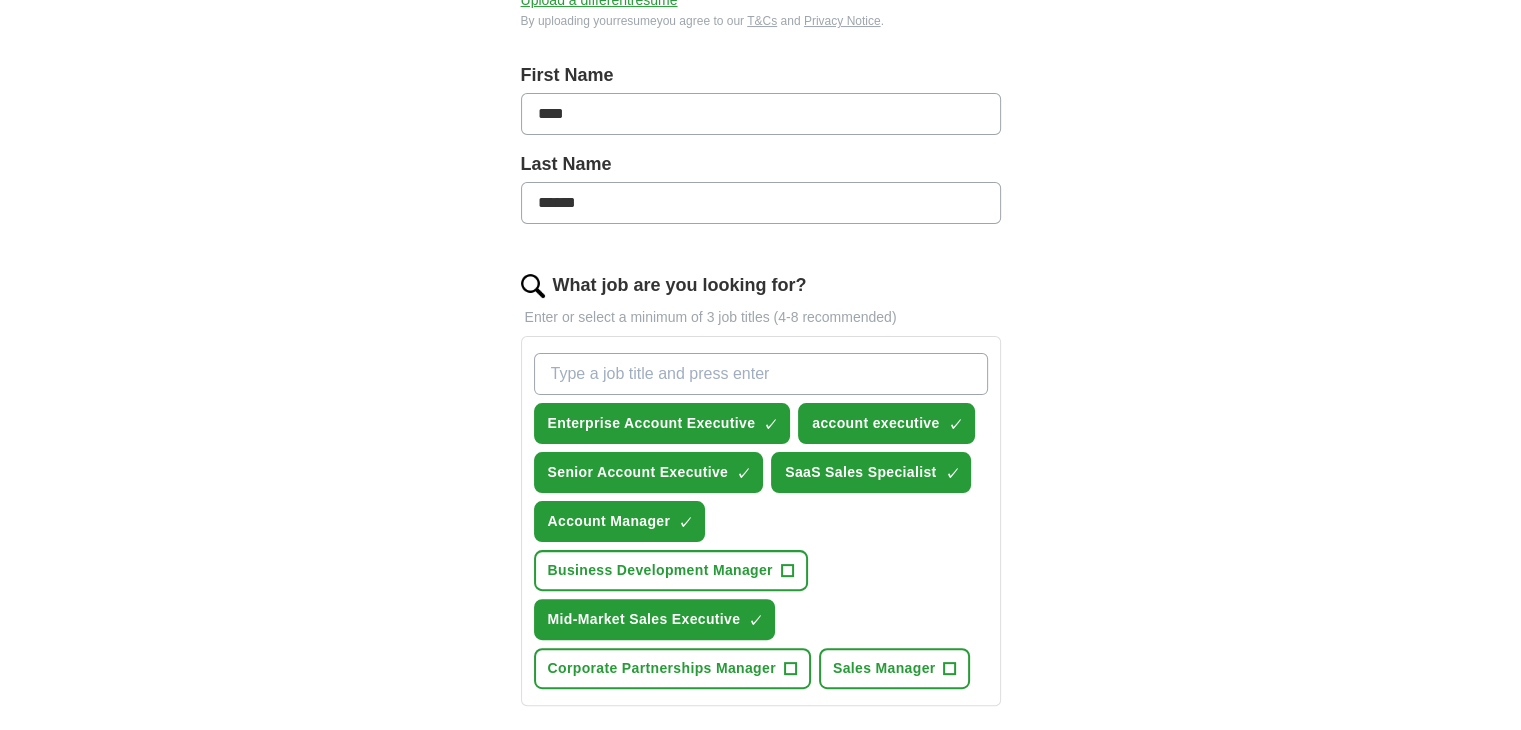 click on "Enterprise Account Executive ✓ × account executive ✓ × Senior Account Executive ✓ × SaaS Sales Specialist ✓ × Account Manager ✓ × Business Development Manager + Mid-Market Sales Executive ✓ × Corporate Partnerships Manager + Sales Manager +" at bounding box center [761, 521] 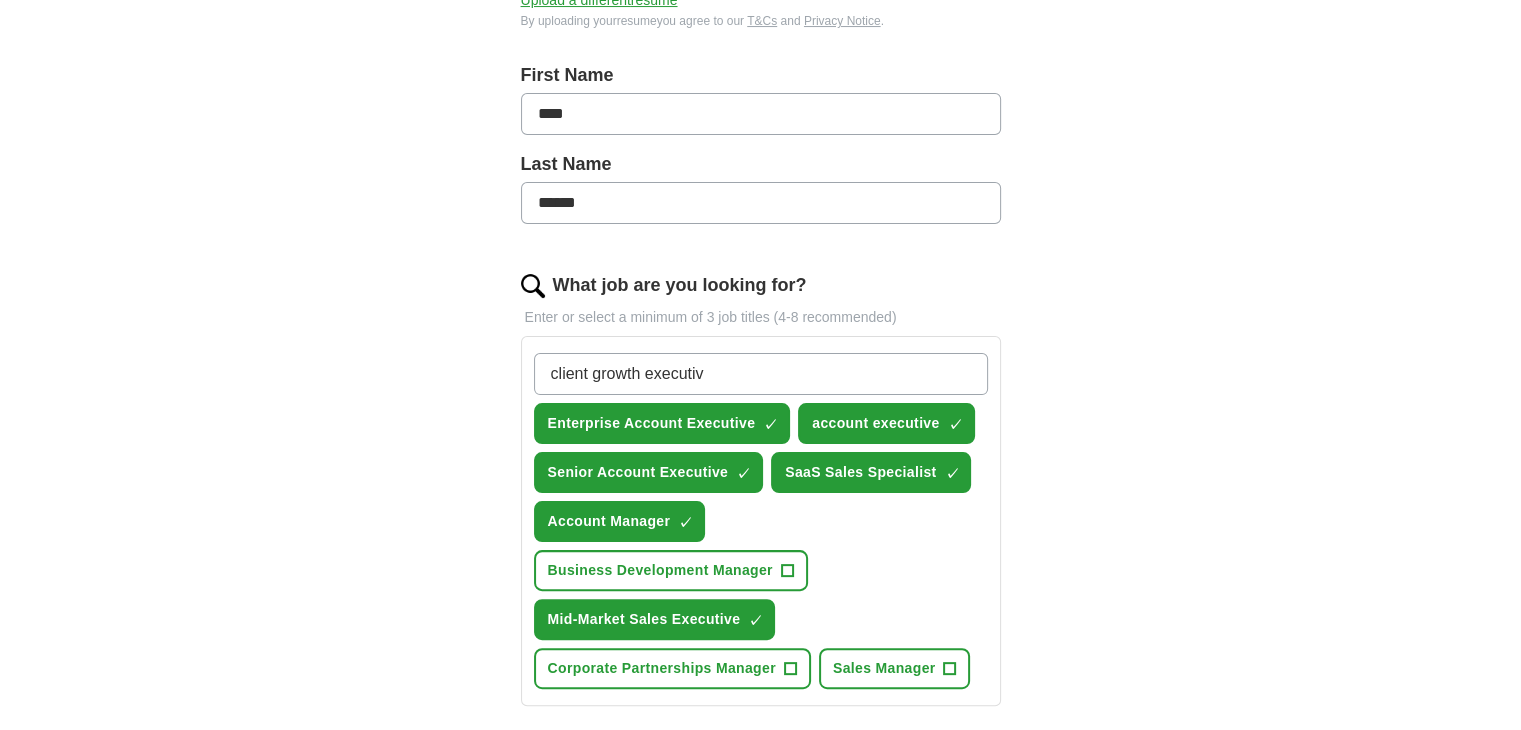 type on "client growth executive" 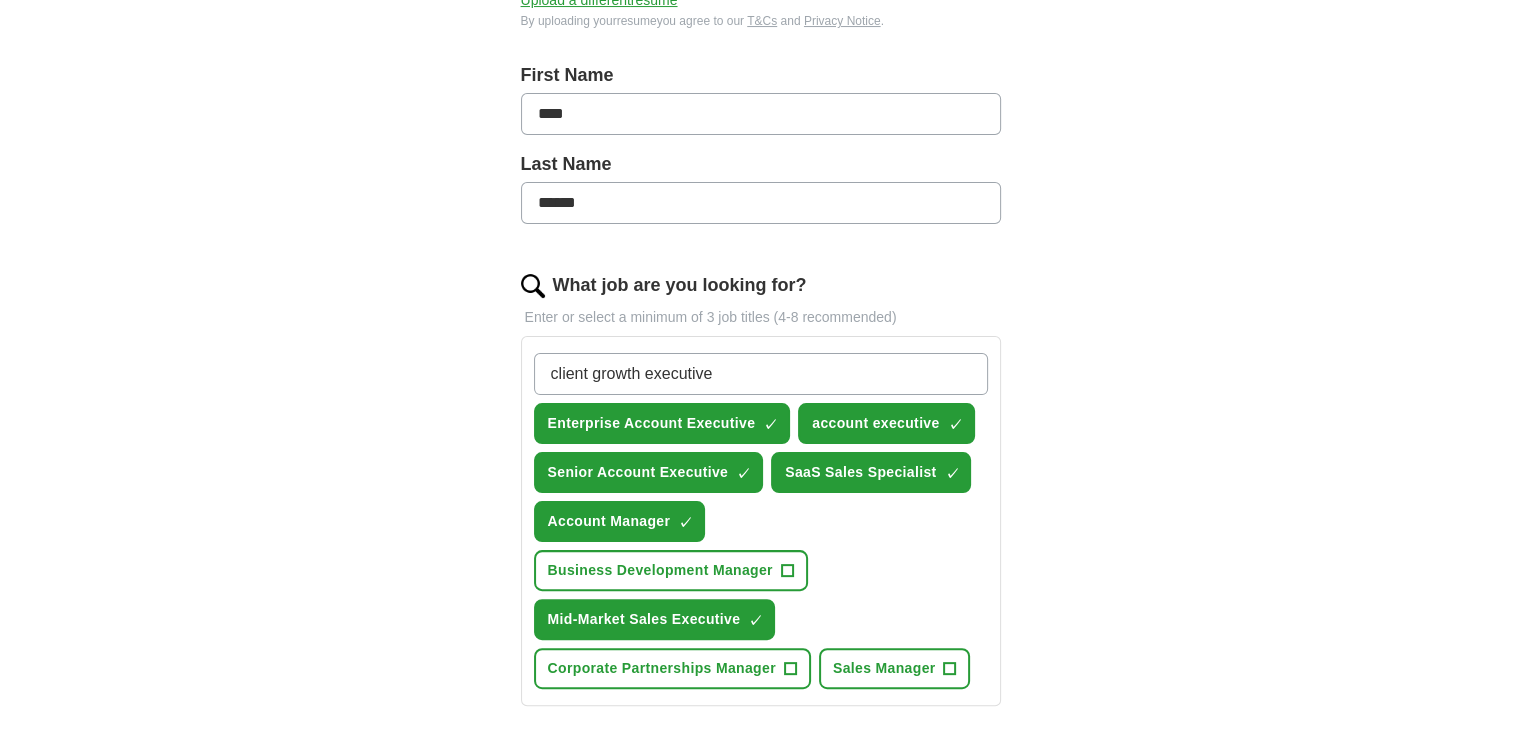 type 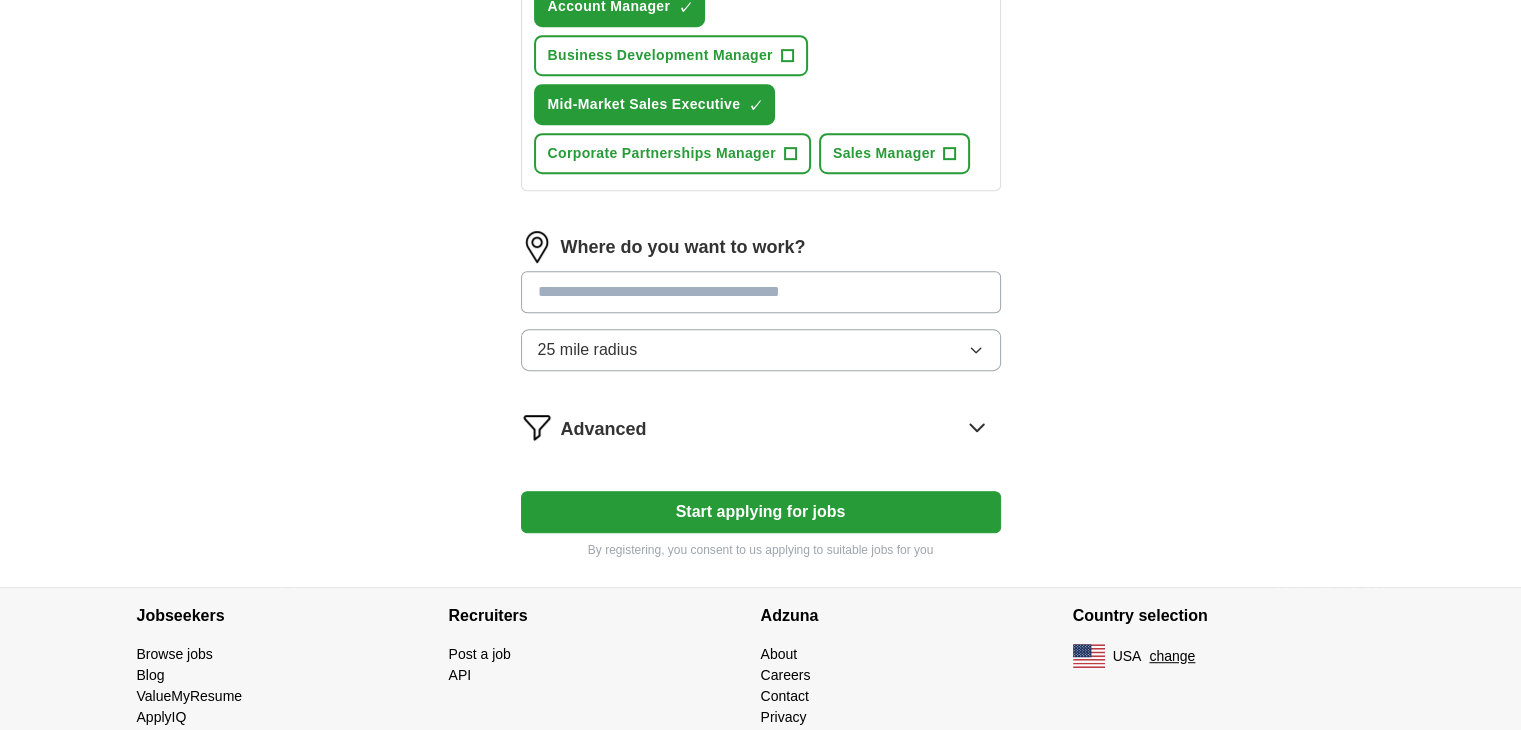 scroll, scrollTop: 966, scrollLeft: 0, axis: vertical 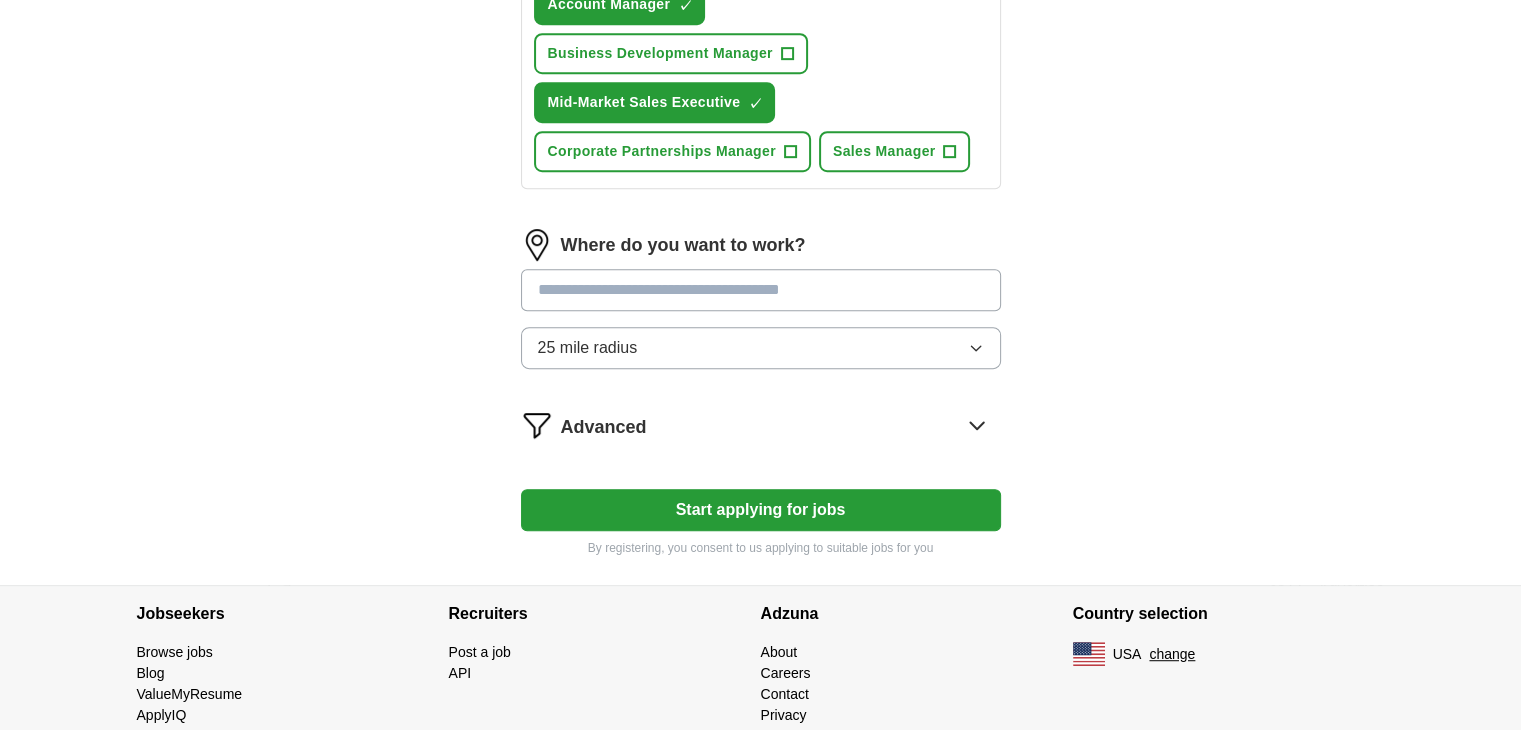 click on "25 mile radius" at bounding box center (761, 348) 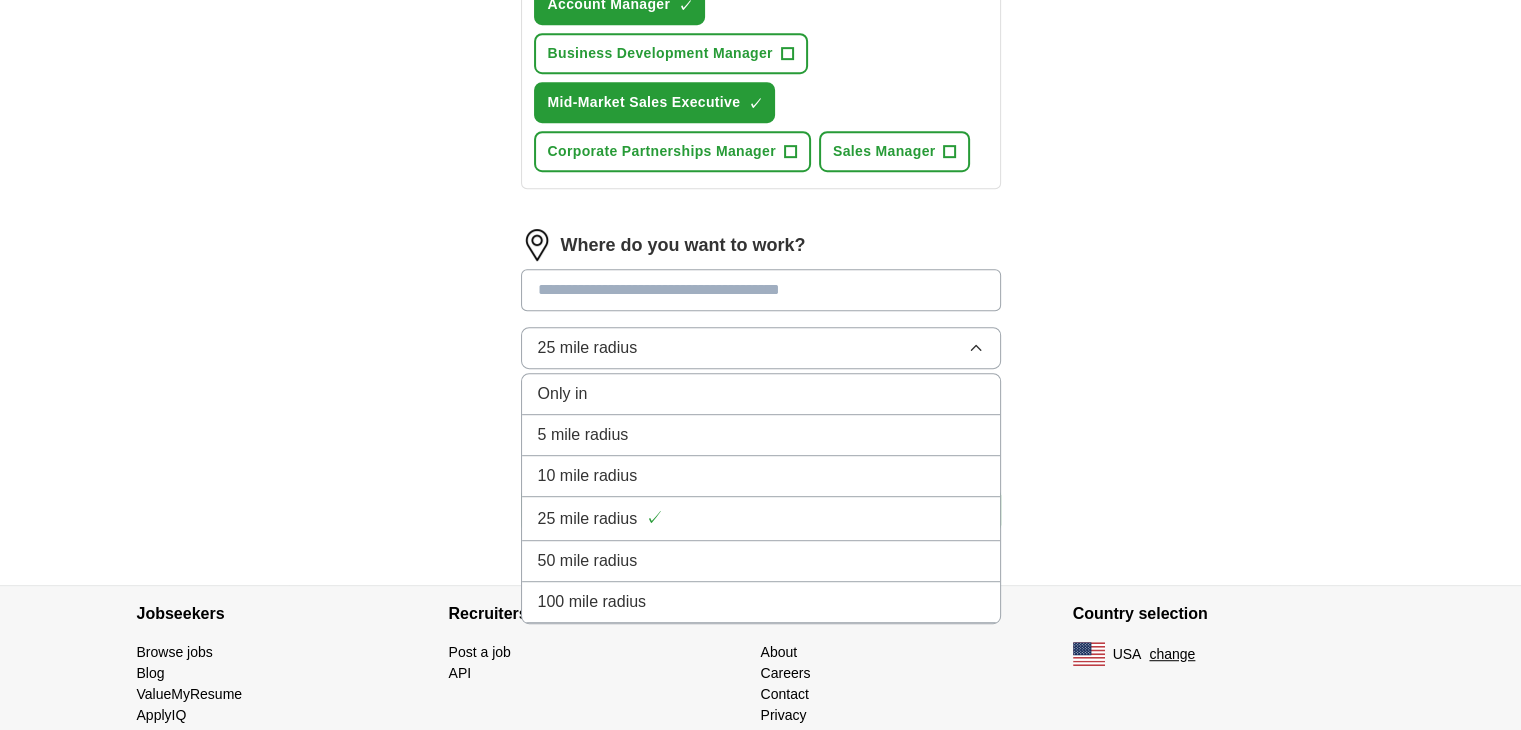 click on "ApplyIQ Let  ApplyIQ  do the hard work of searching and applying for jobs. Just tell us what you're looking for, and we'll do the rest. Select a resume [FIRST] [LAST] - Resume [YEAR].docx [DATE], [TIME] Upload a different  resume By uploading your  resume  you agree to our   T&Cs   and   Privacy Notice . First Name **** Last Name ****** What job are you looking for? Enter or select a minimum of 3 job titles (4-8 recommended) client growth executive ✓ × Enterprise Account Executive ✓ × account executive ✓ × Senior Account Executive ✓ × SaaS Sales Specialist ✓ × Account Manager ✓ × Business Development Manager + Mid-Market Sales Executive ✓ × Corporate Partnerships Manager + Sales Manager + Where do you want to work? 25 mile radius Only in 5 mile radius 10 mile radius 25 mile radius ✓ 50 mile radius 100 mile radius Advanced Start applying for jobs By registering, you consent to us applying to suitable jobs for you" at bounding box center [761, -160] 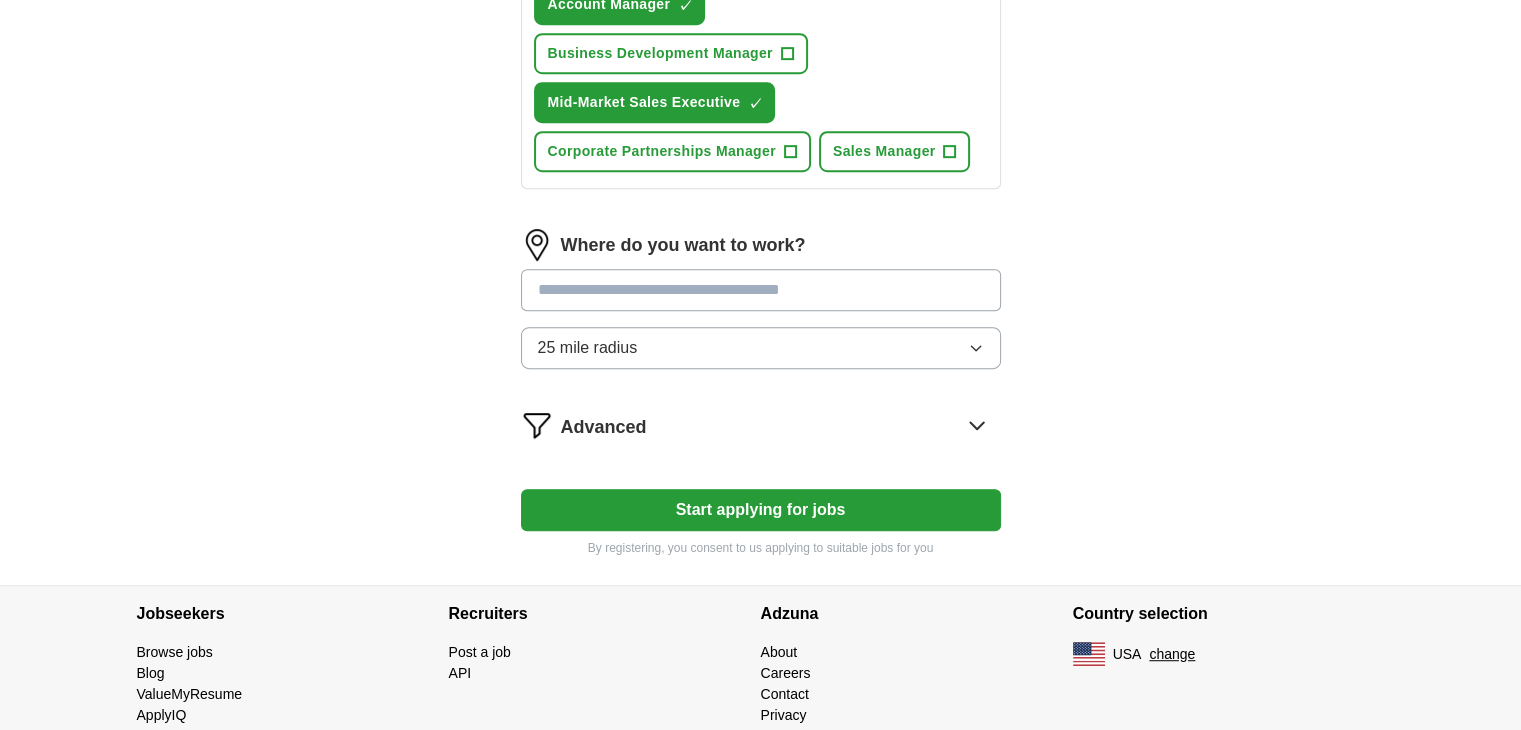 click on "Advanced" at bounding box center [781, 425] 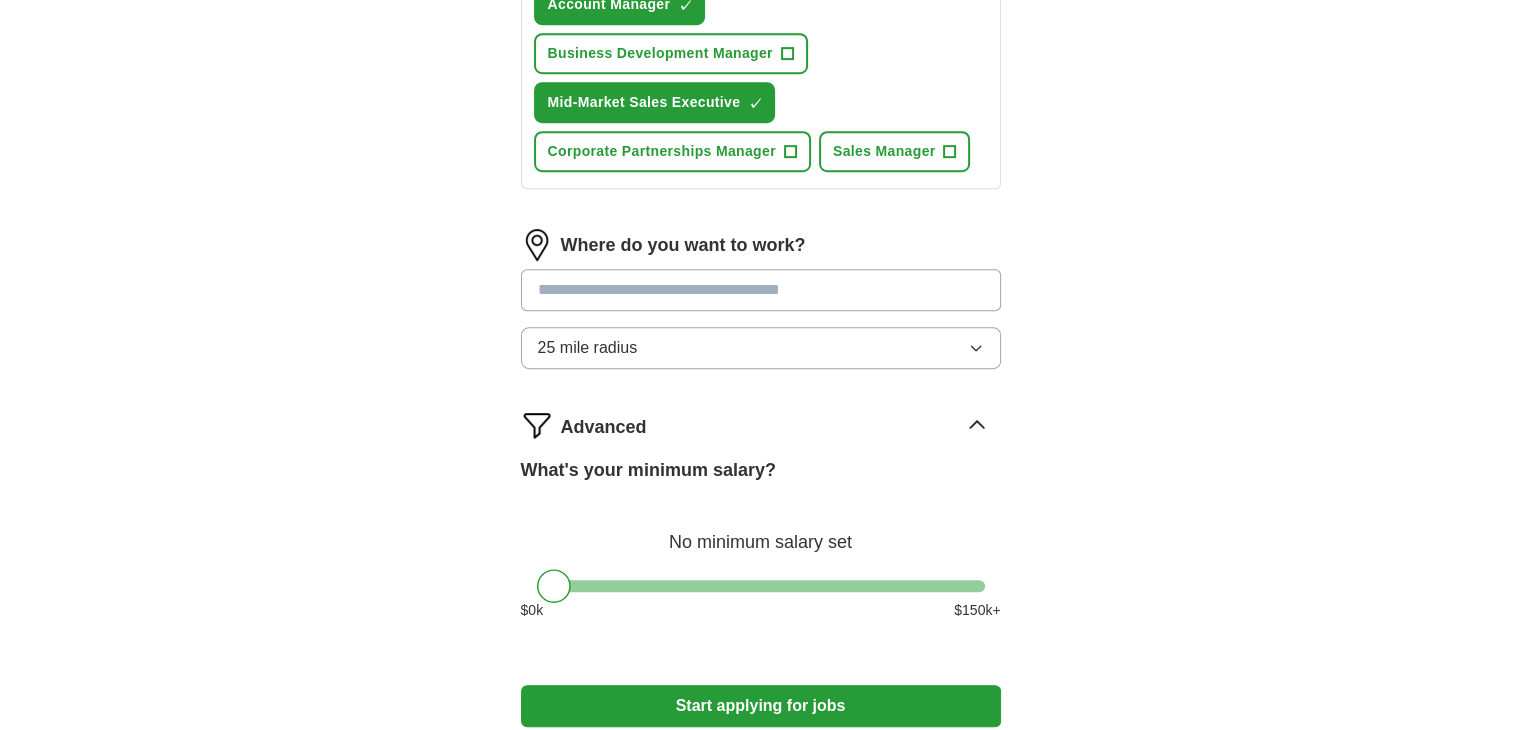 click on "Start applying for jobs" at bounding box center (761, 706) 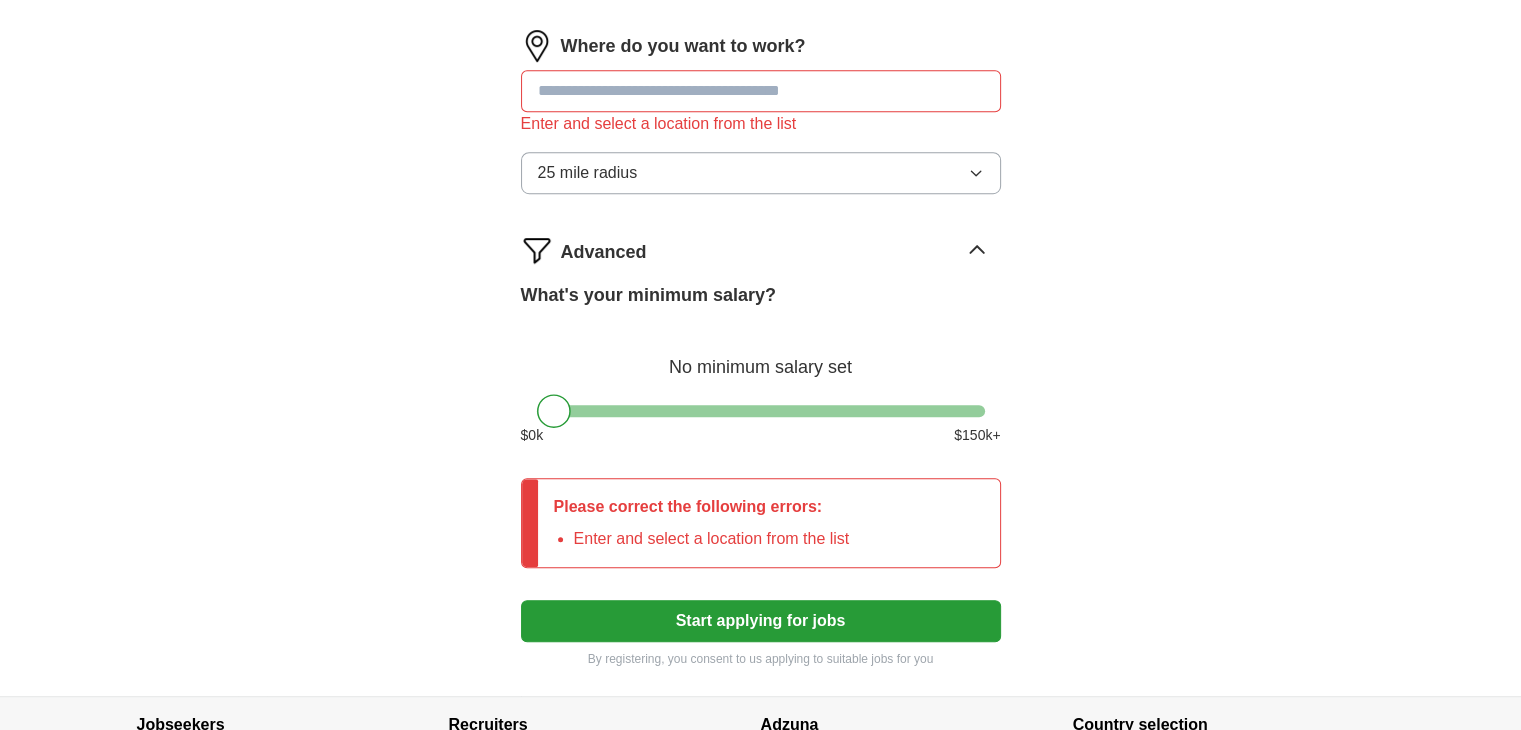 scroll, scrollTop: 1166, scrollLeft: 0, axis: vertical 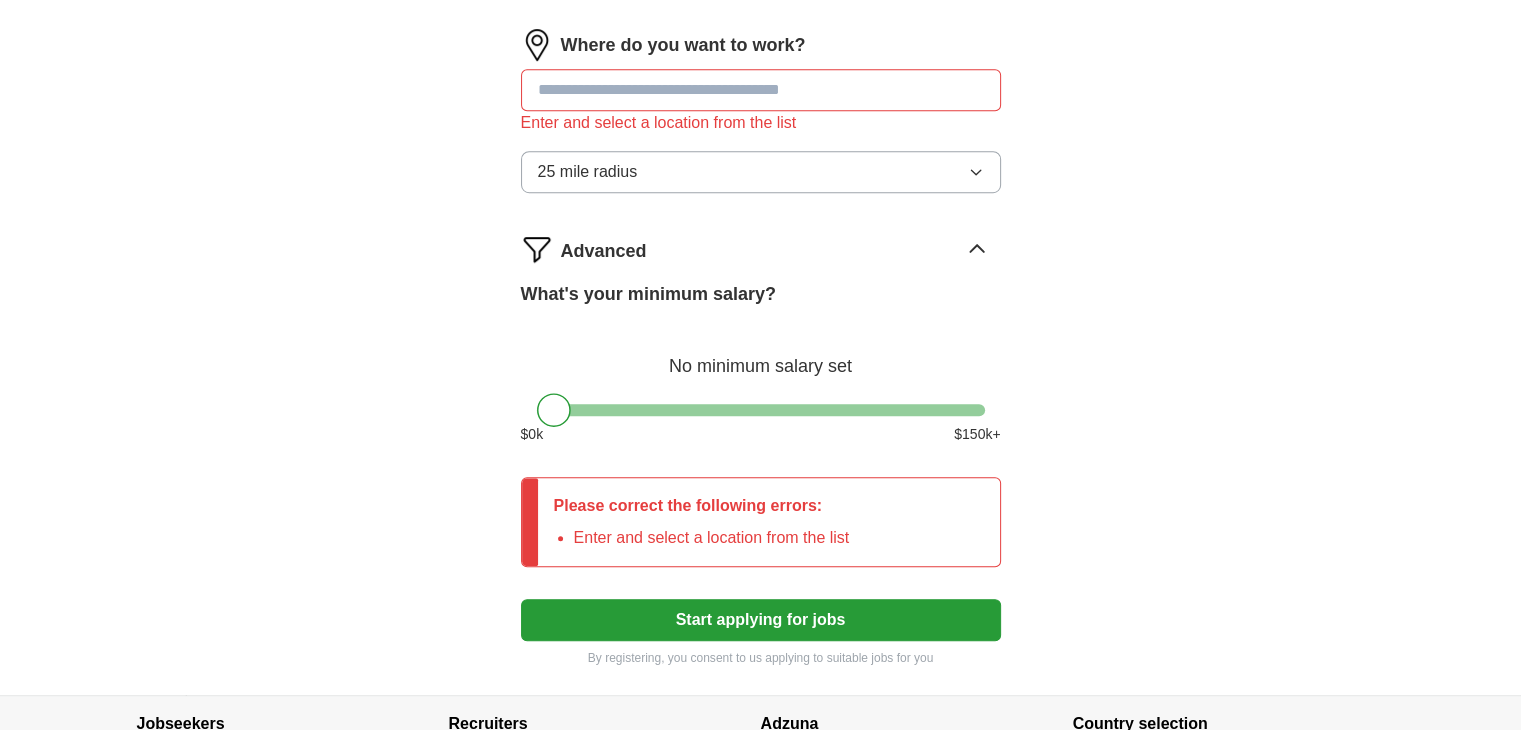 click on "Advanced" at bounding box center [781, 249] 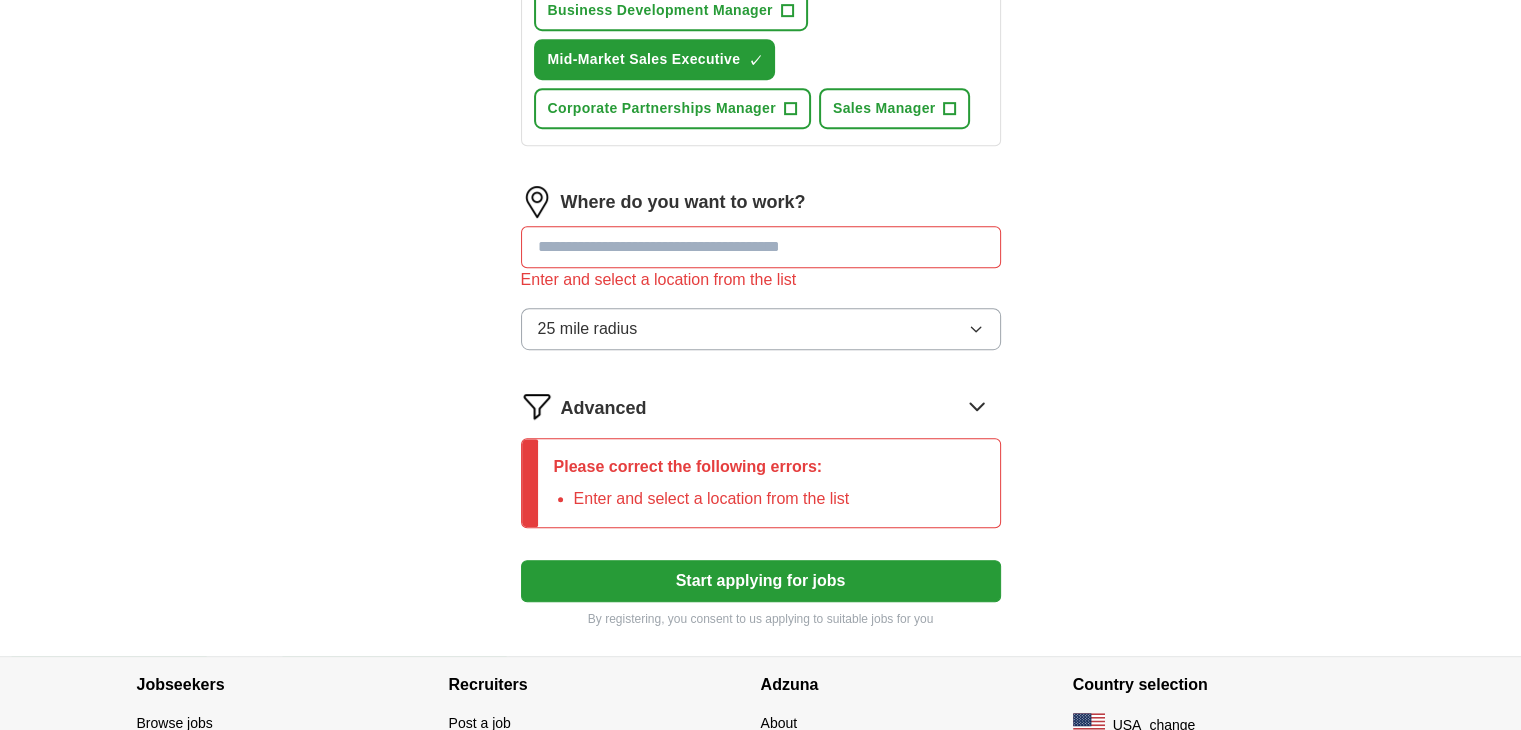 scroll, scrollTop: 980, scrollLeft: 0, axis: vertical 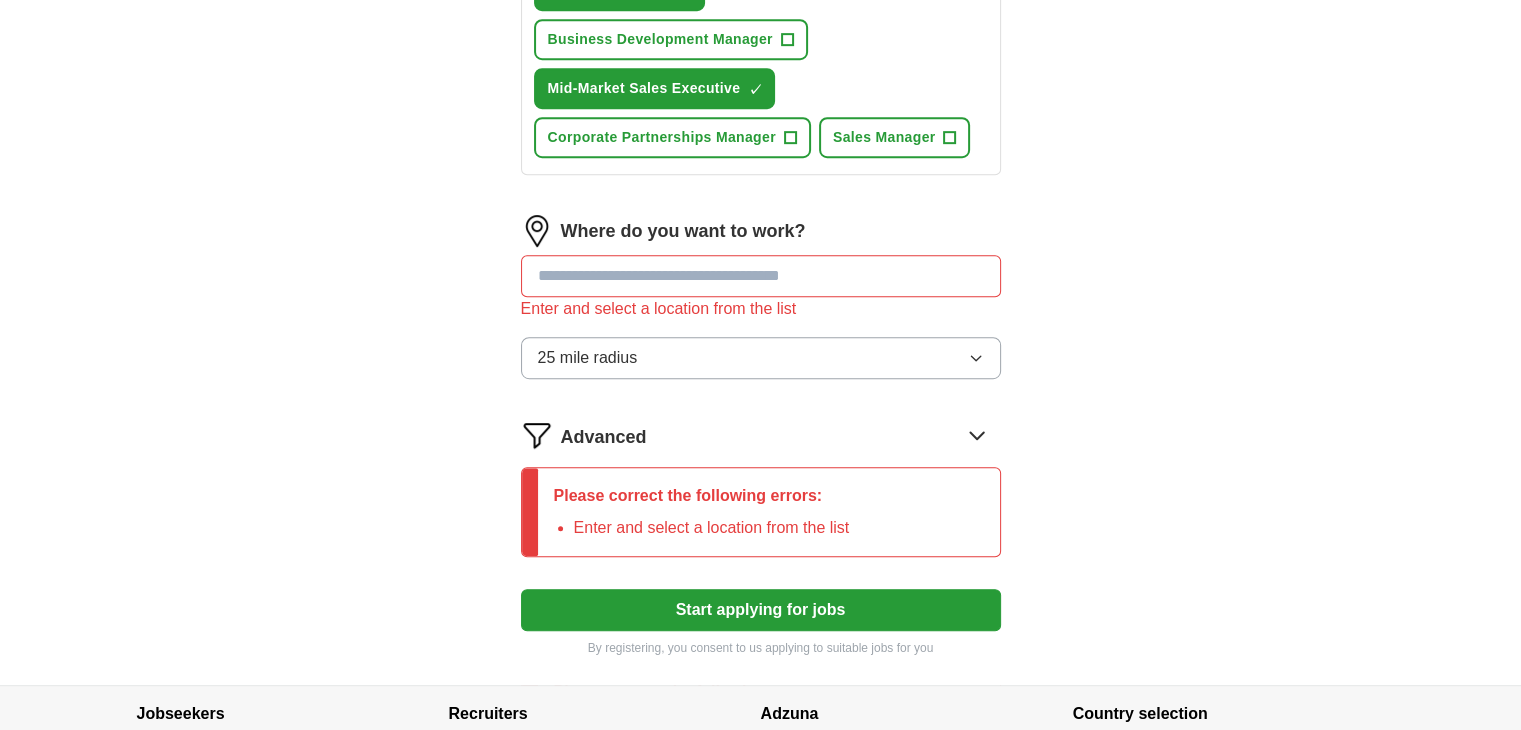 click at bounding box center (761, 276) 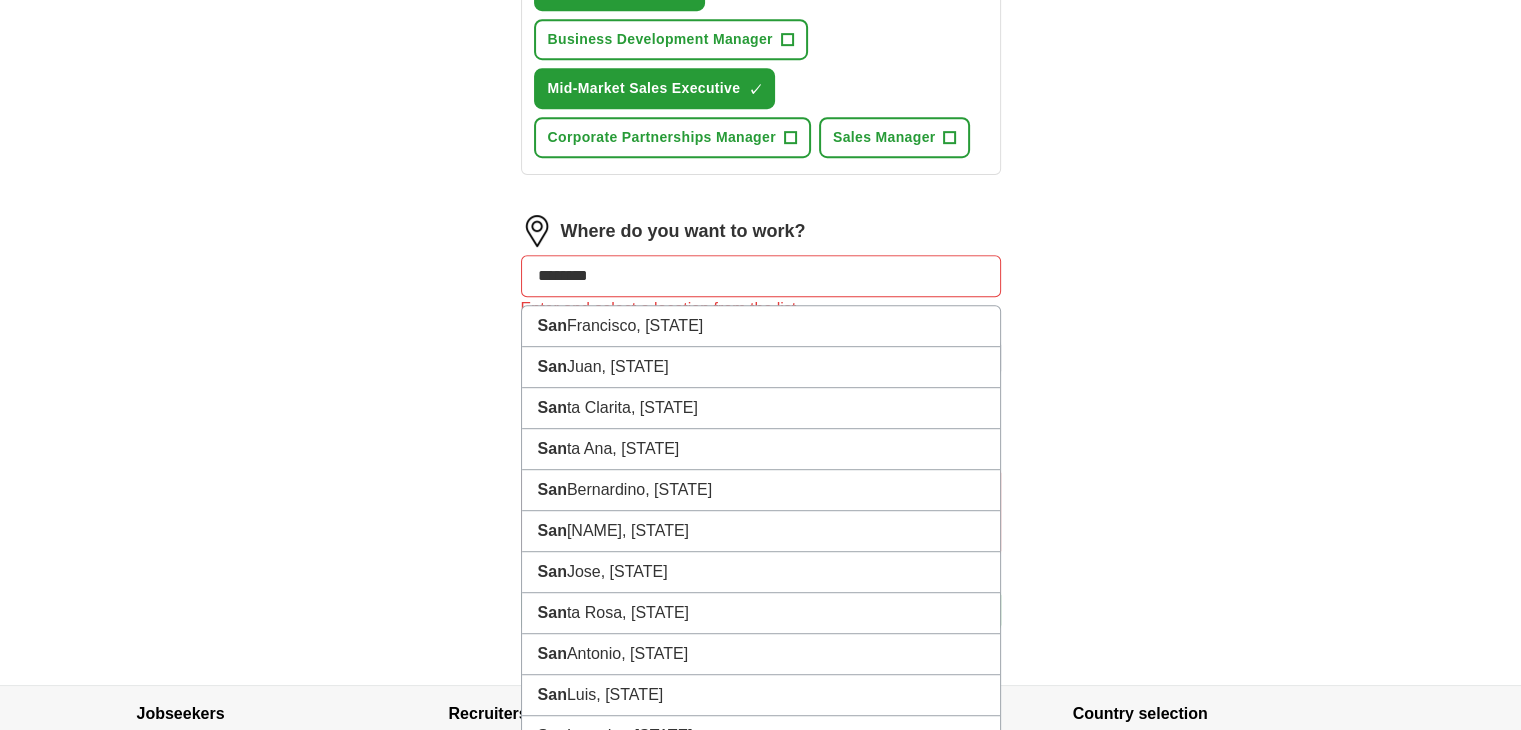 type on "*********" 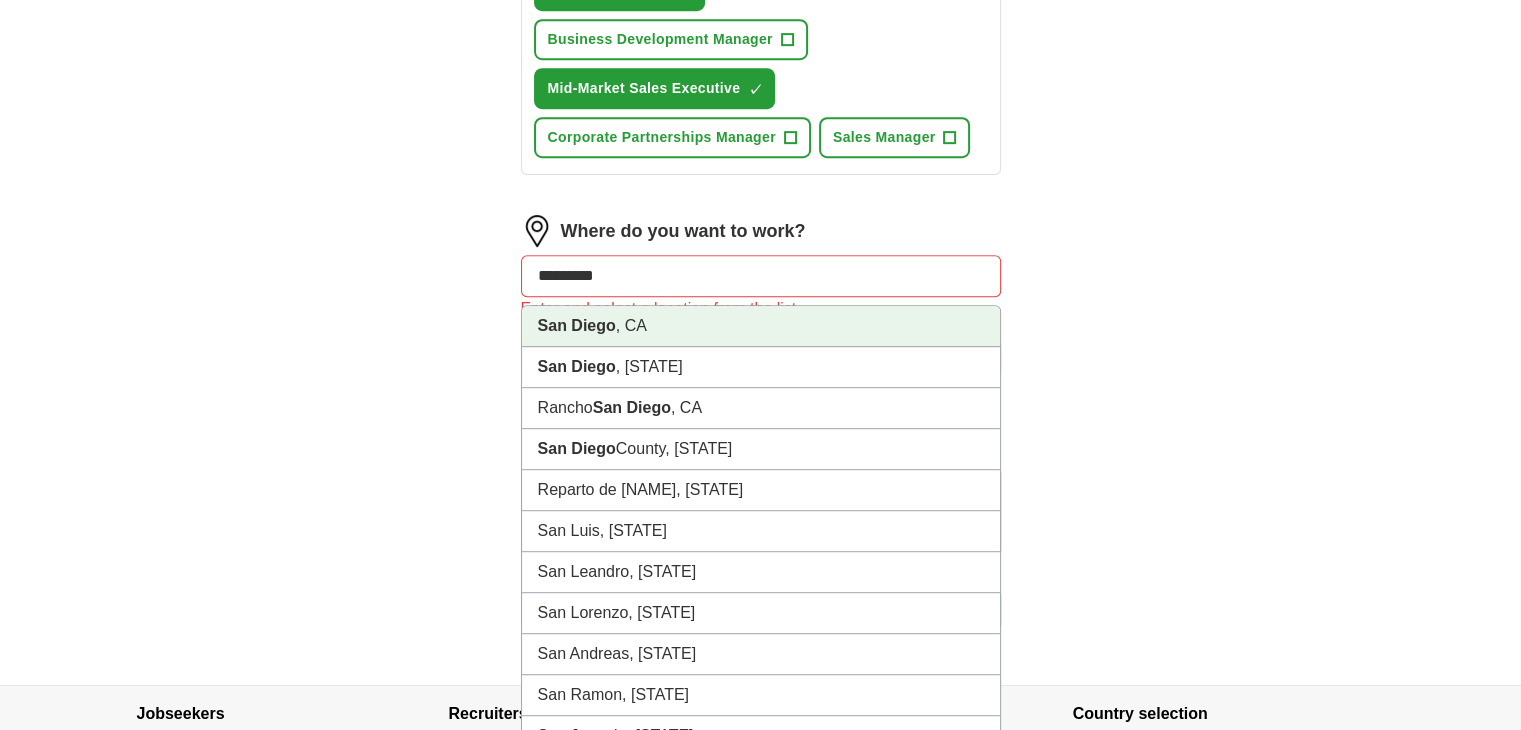 click on "San Diego , [STATE]" at bounding box center [761, 326] 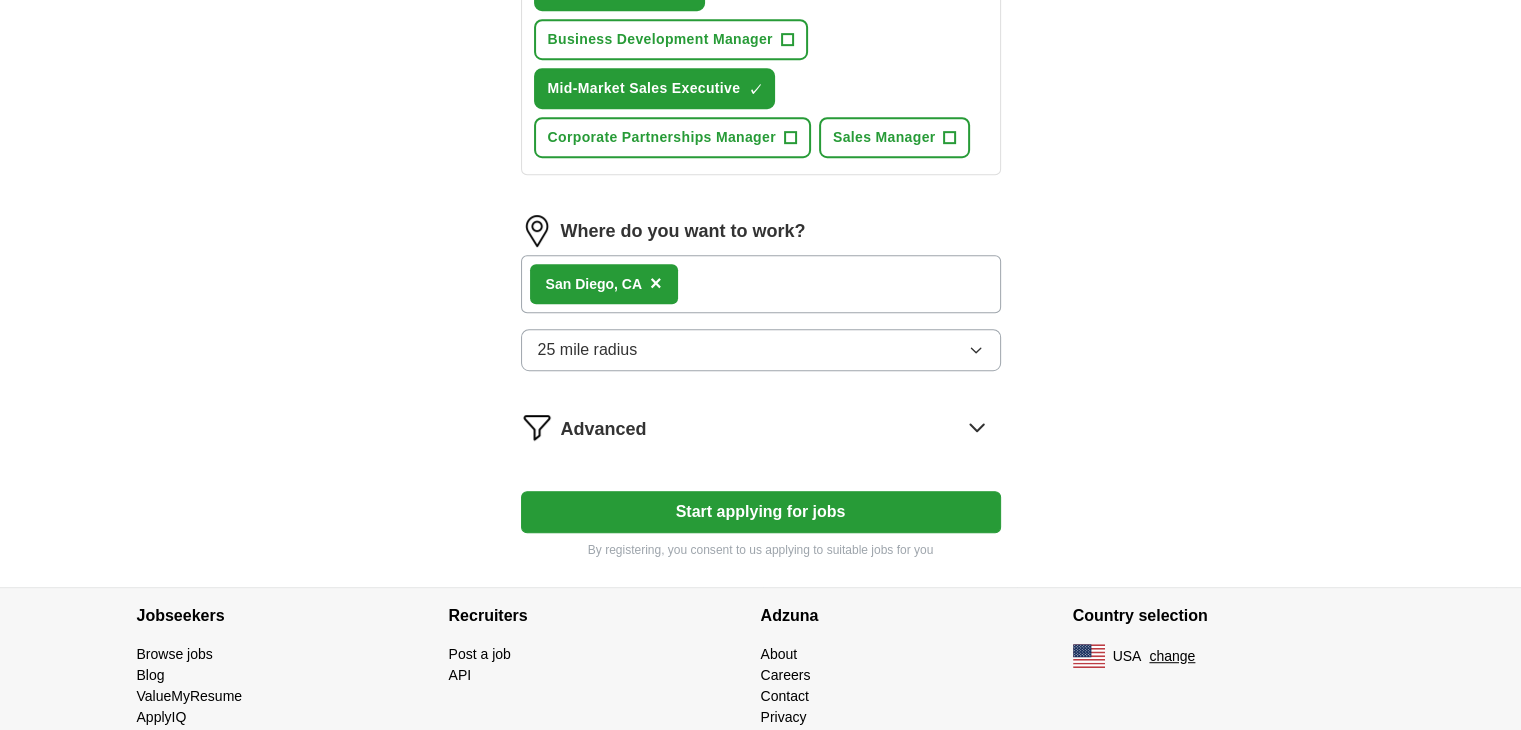 click on "Start applying for jobs" at bounding box center [761, 512] 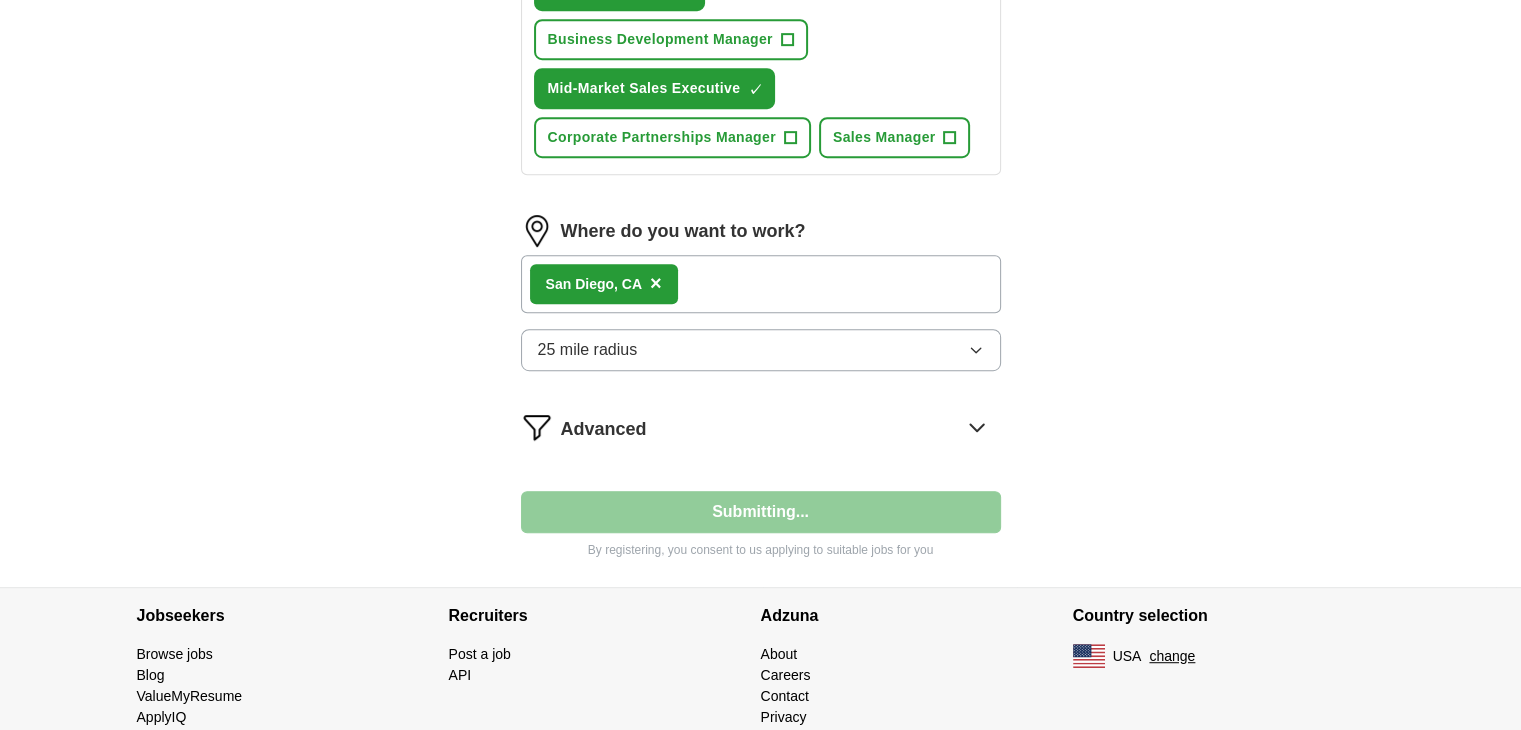 select on "**" 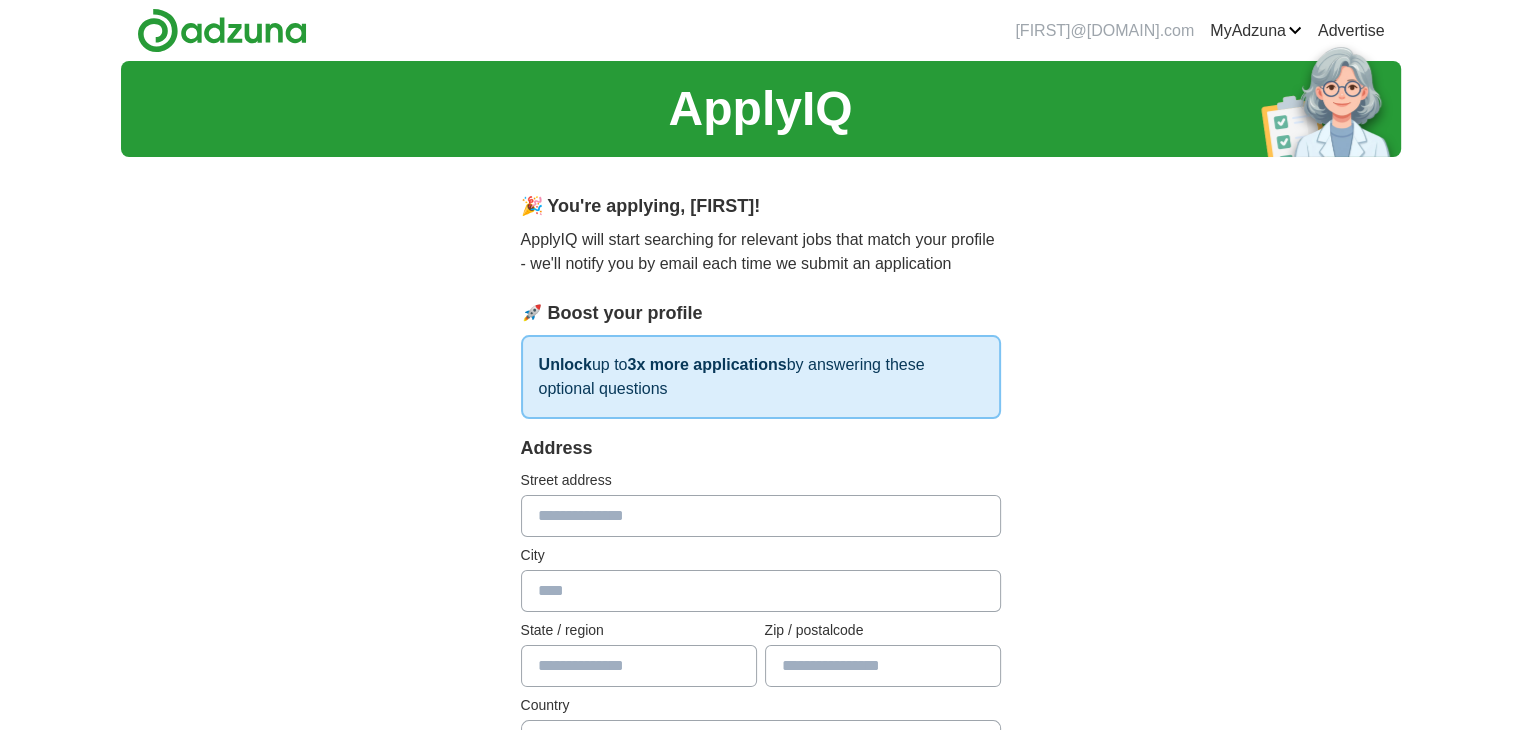 scroll, scrollTop: 100, scrollLeft: 0, axis: vertical 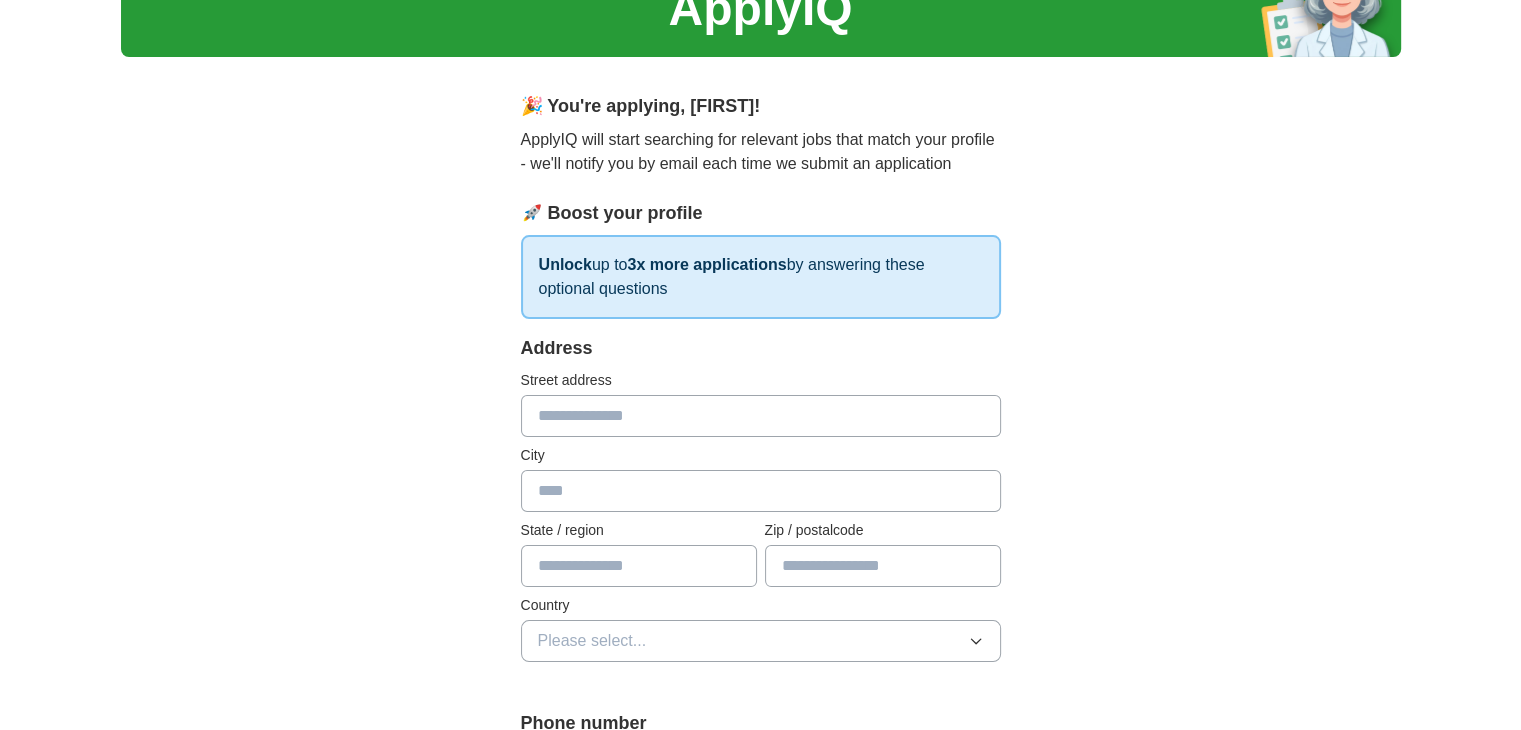 click at bounding box center (761, 416) 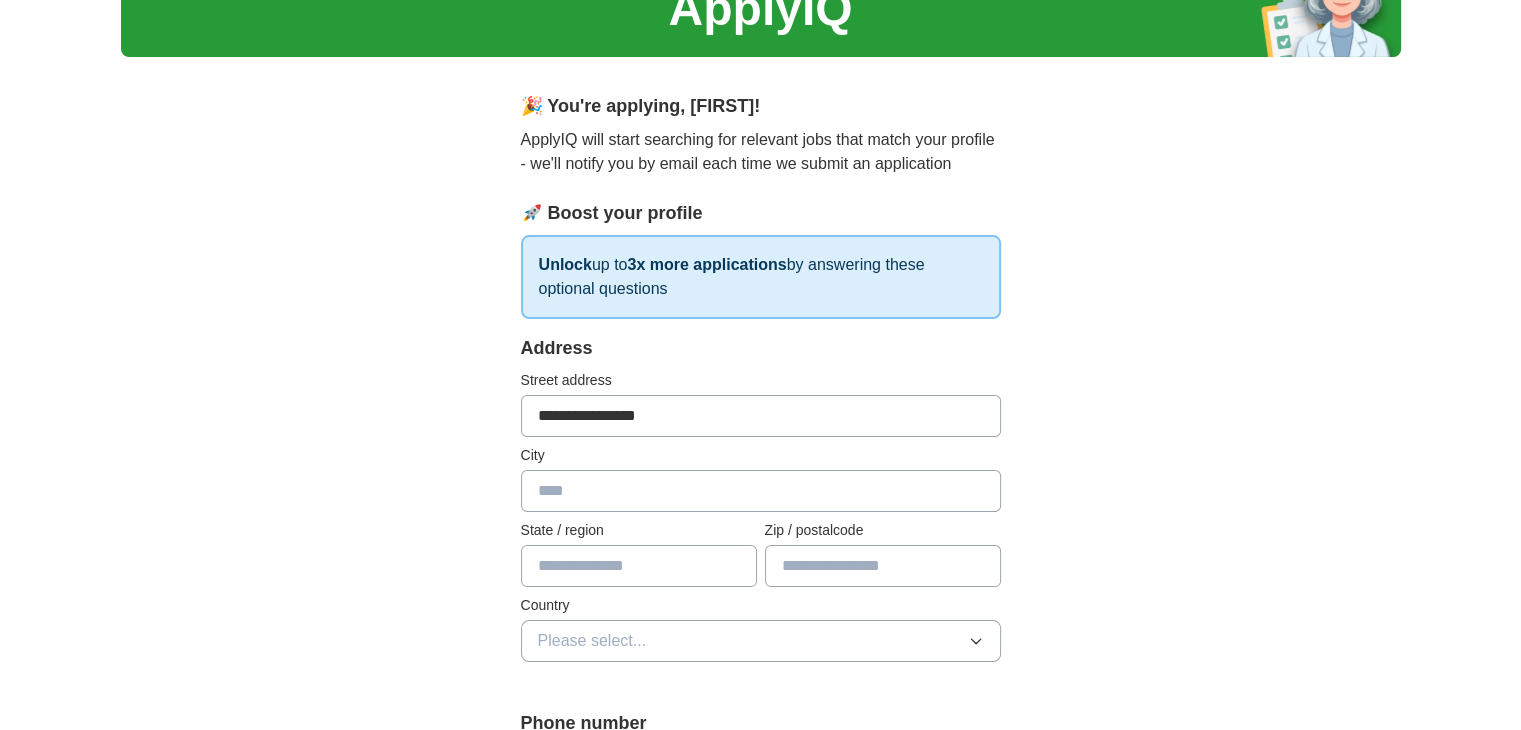 type on "**********" 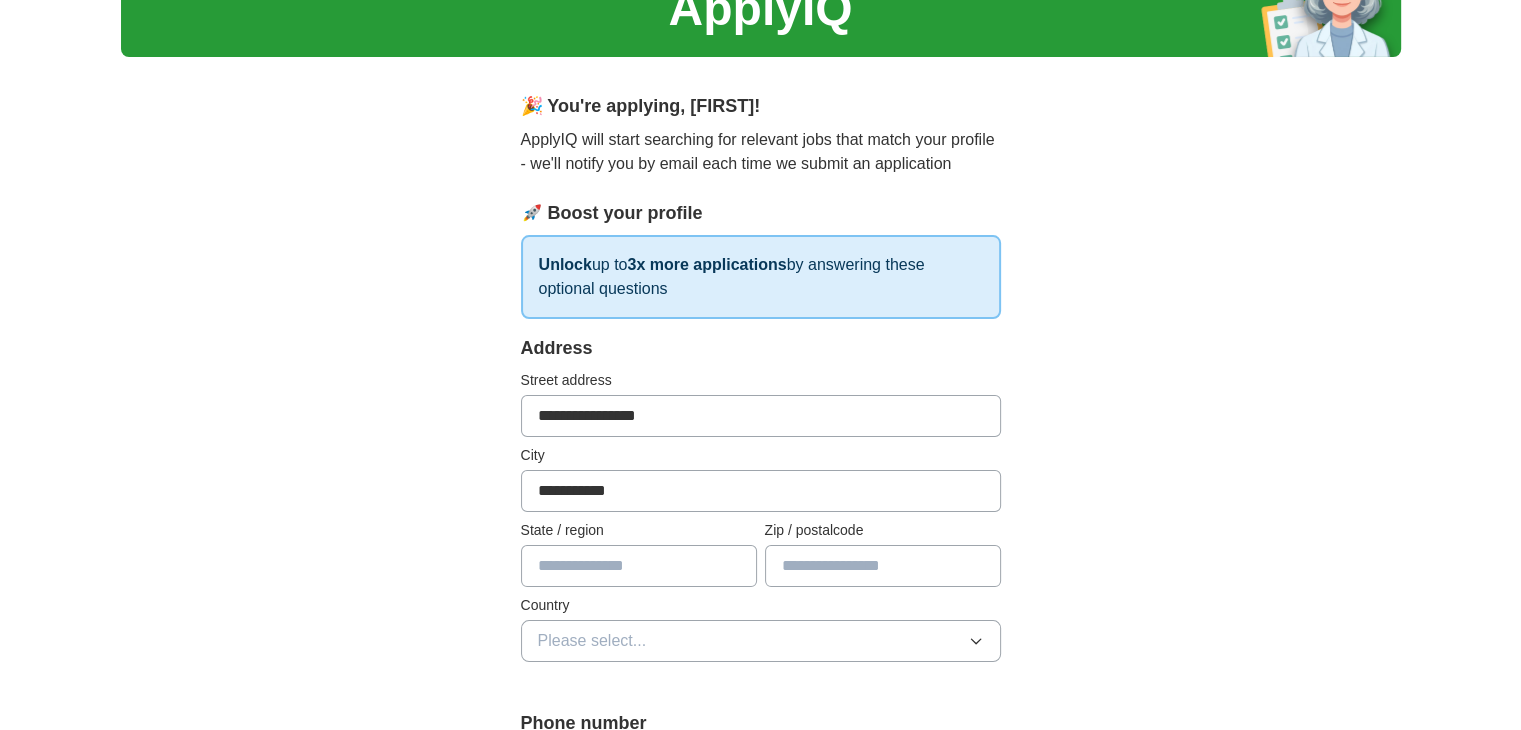 type on "**********" 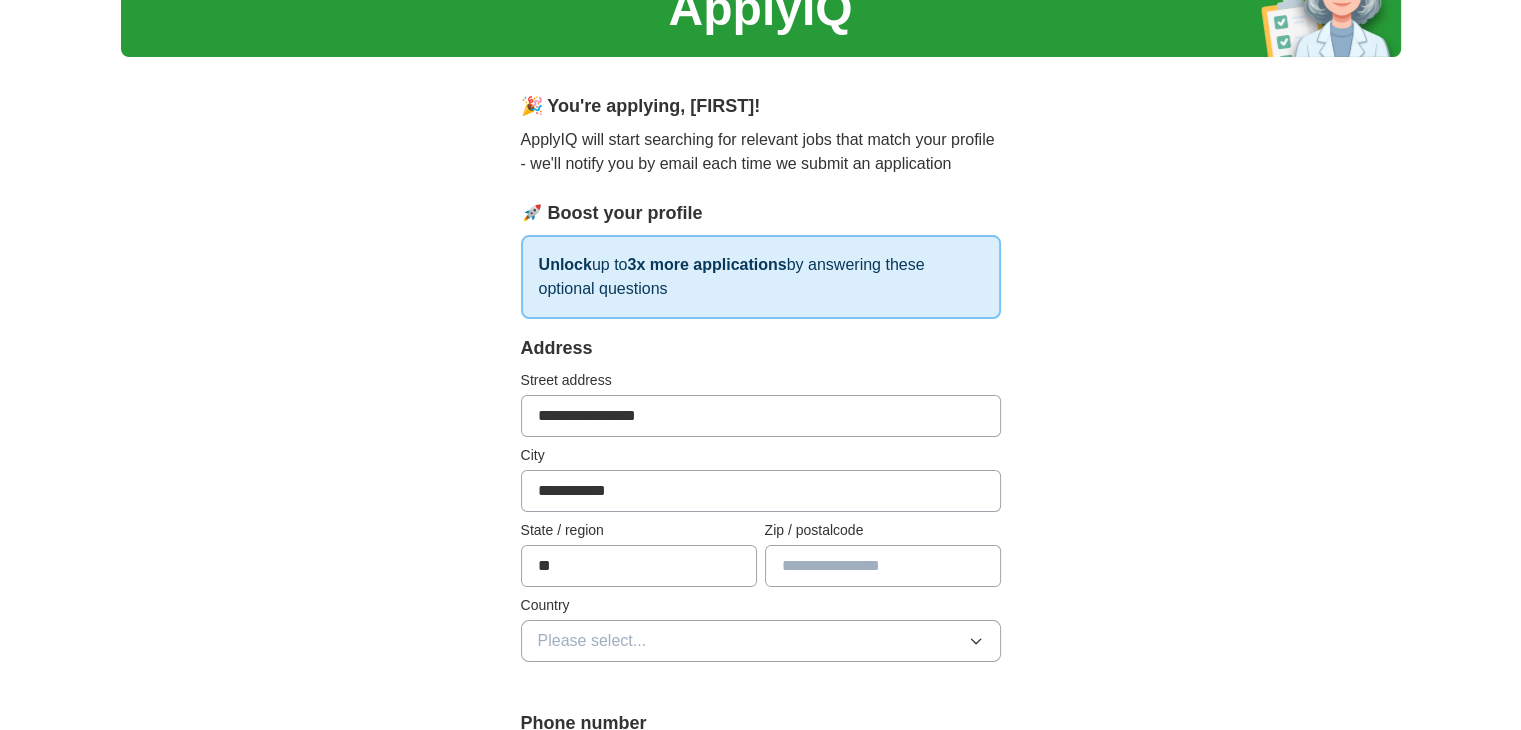 type on "**" 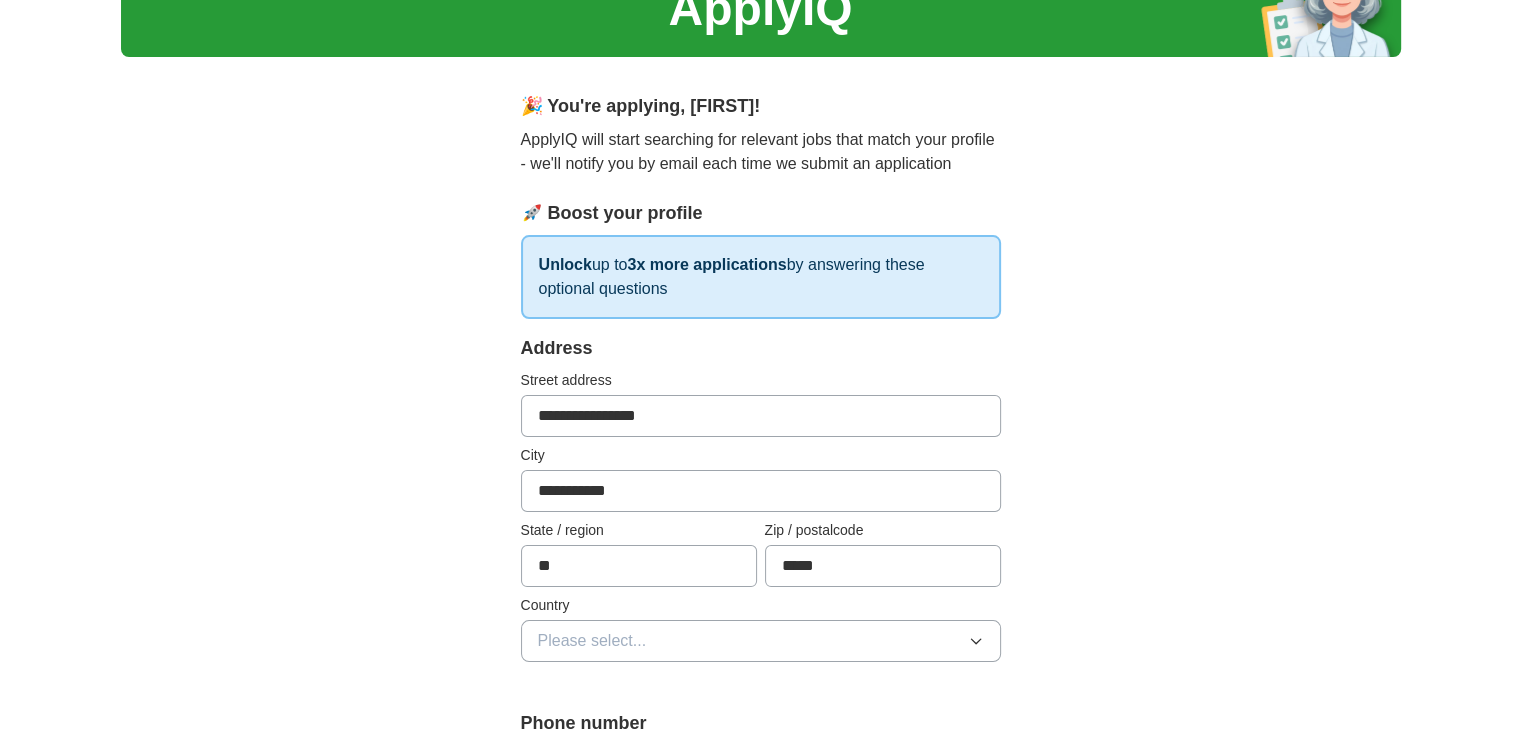 type on "*****" 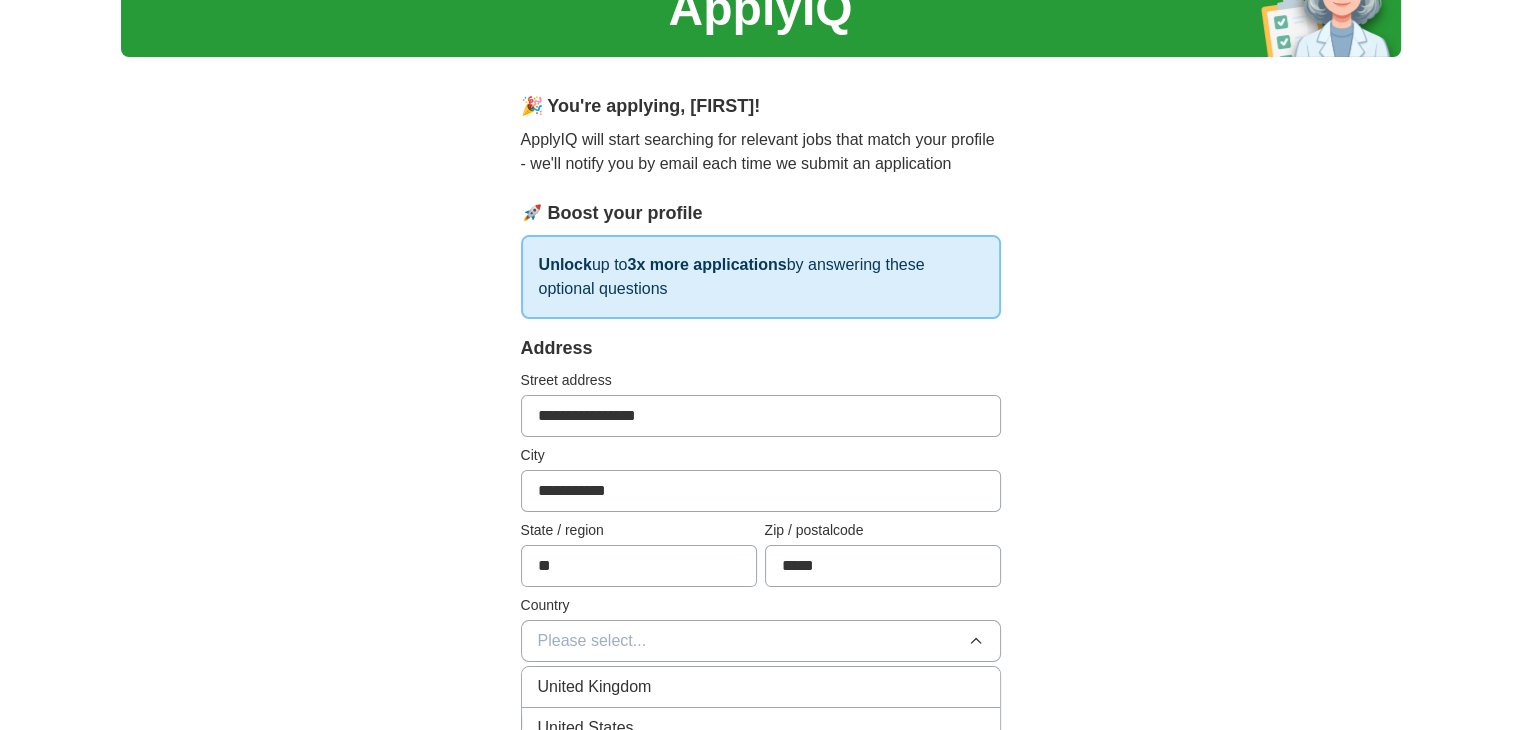 click on "United States" at bounding box center (761, 728) 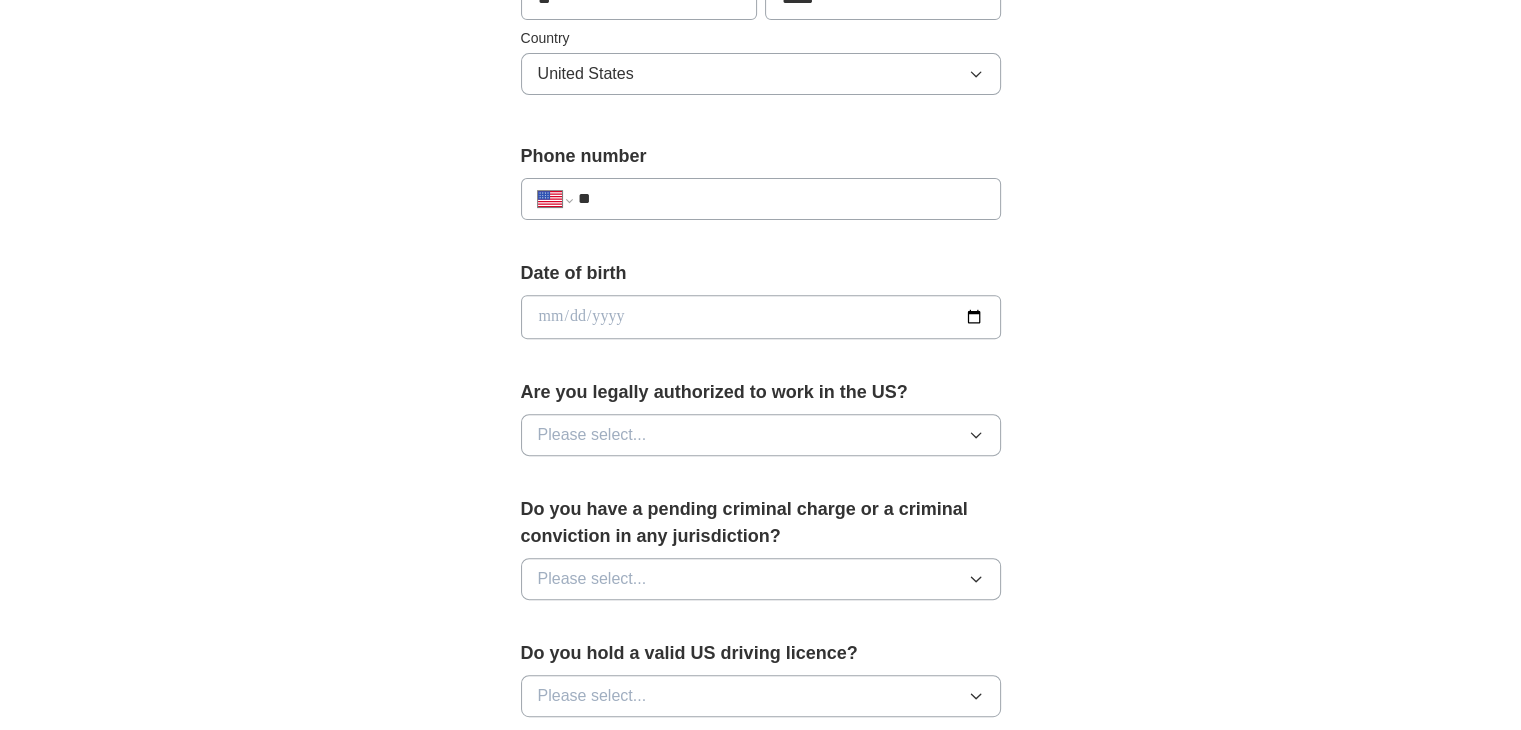 scroll, scrollTop: 715, scrollLeft: 0, axis: vertical 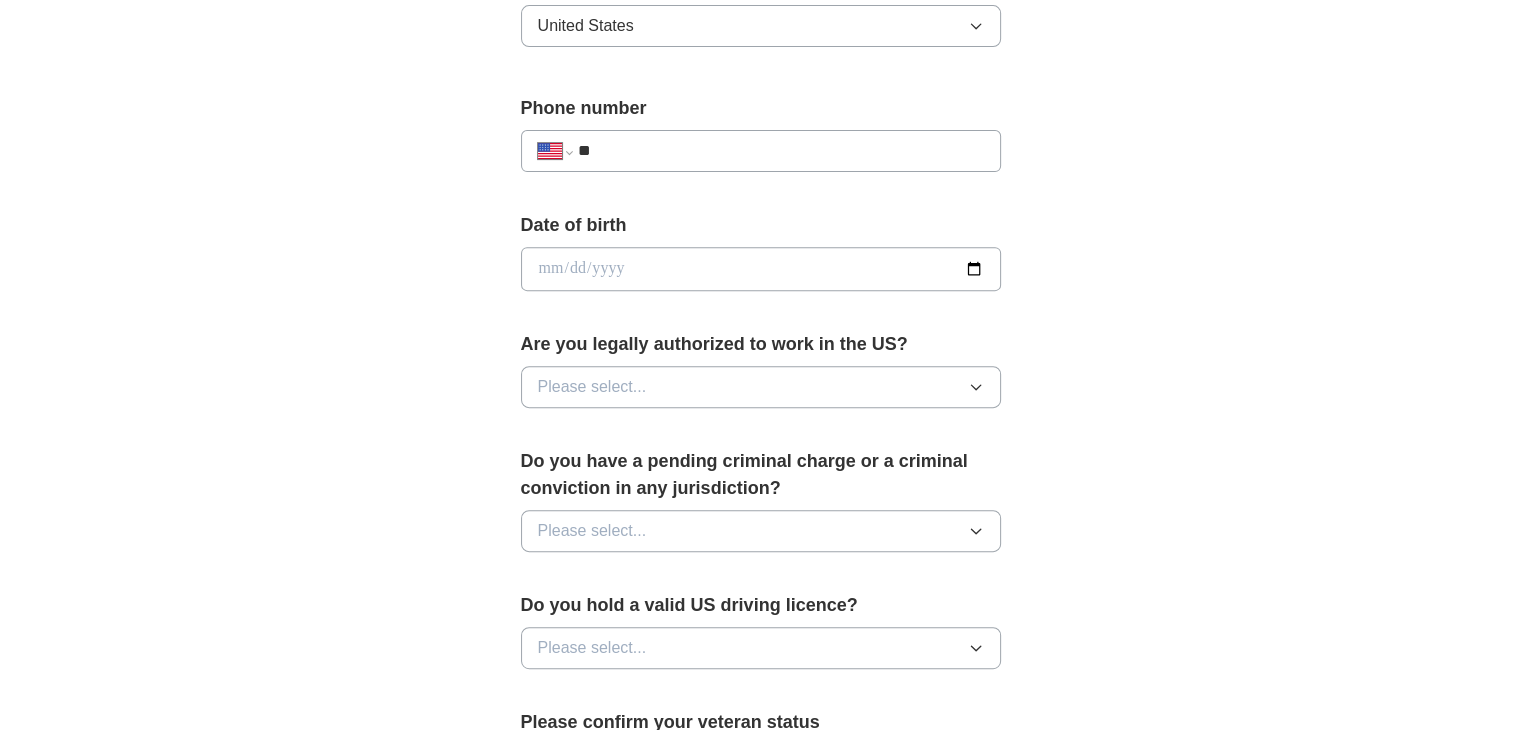 click on "**" at bounding box center (780, 151) 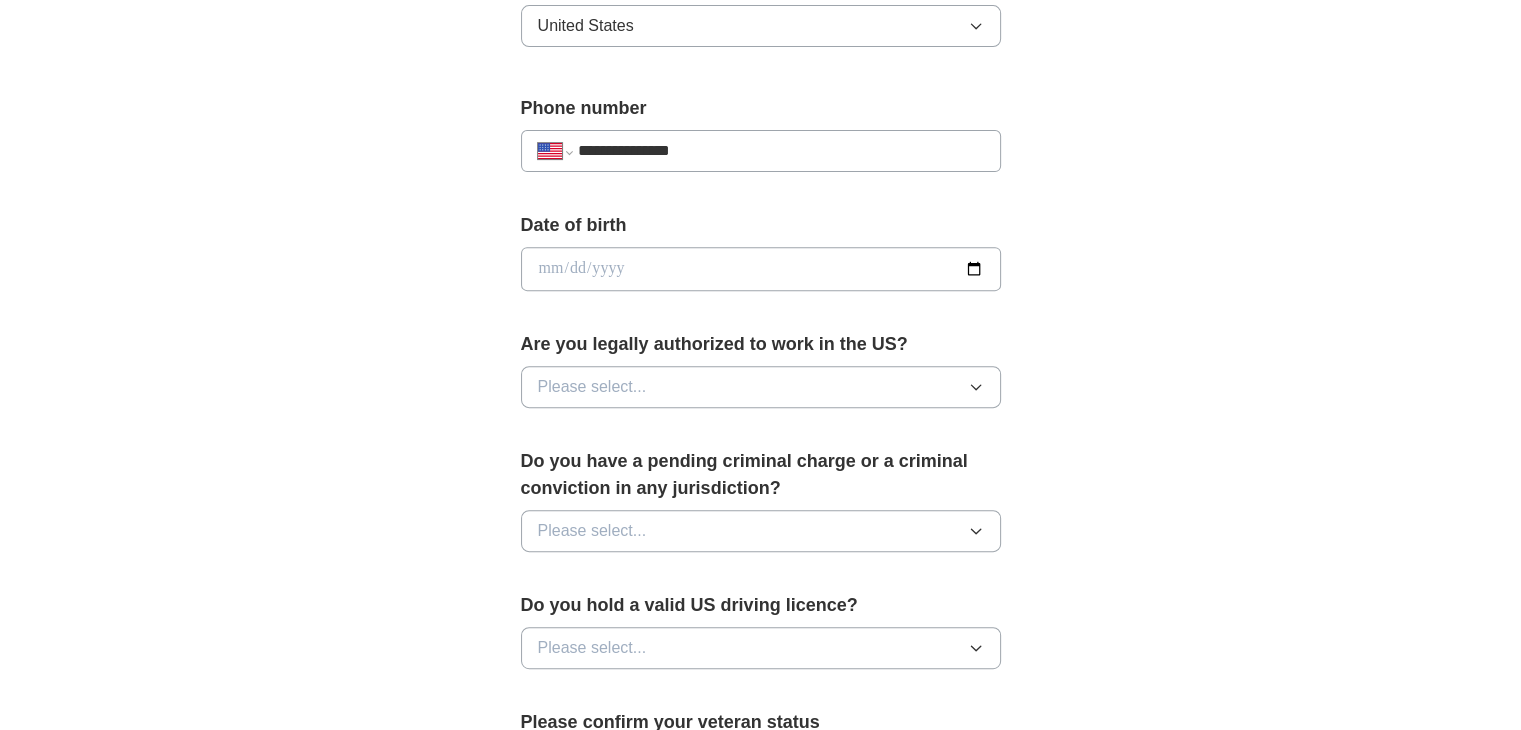 type on "**********" 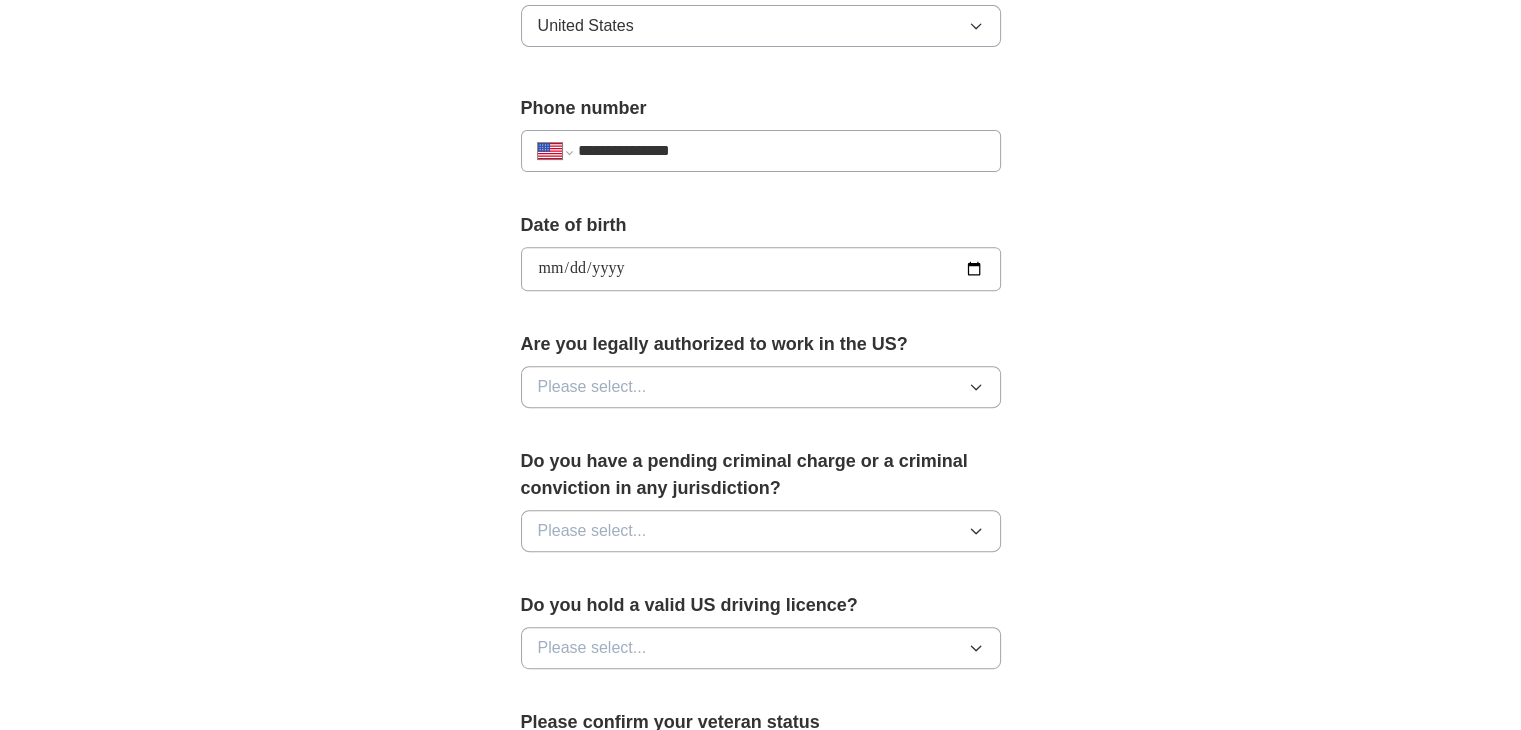 type on "**********" 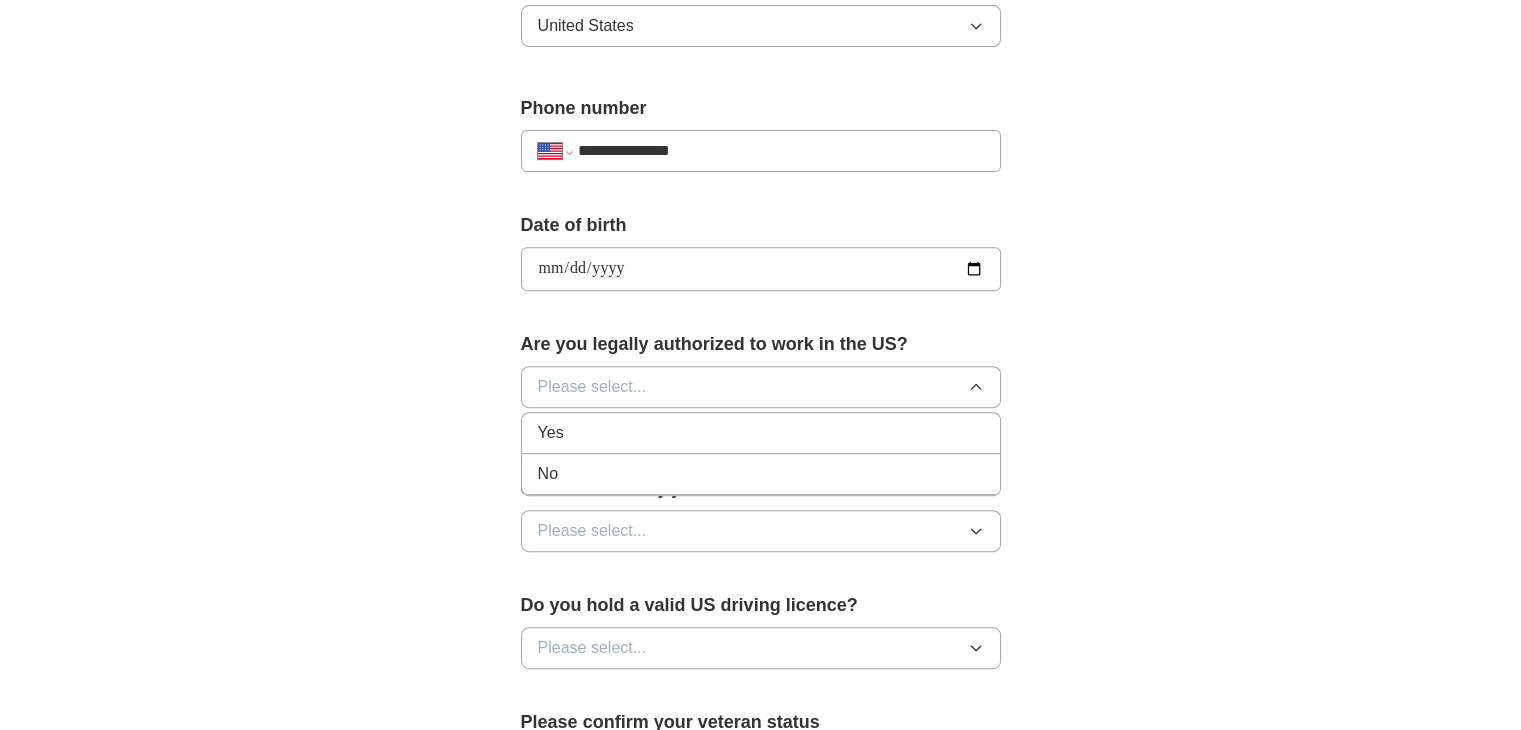 click on "Yes" at bounding box center (761, 433) 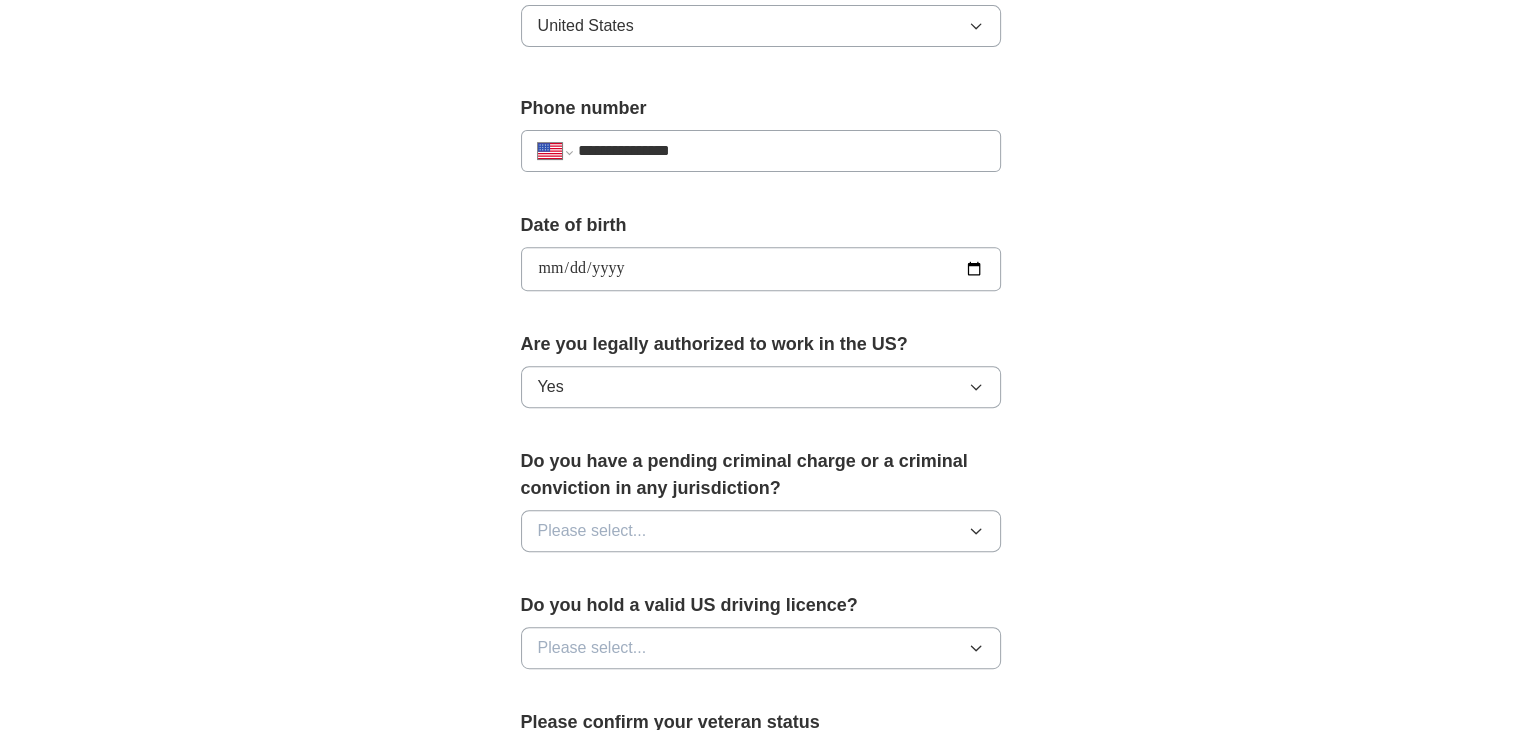 click on "Please select..." at bounding box center [761, 531] 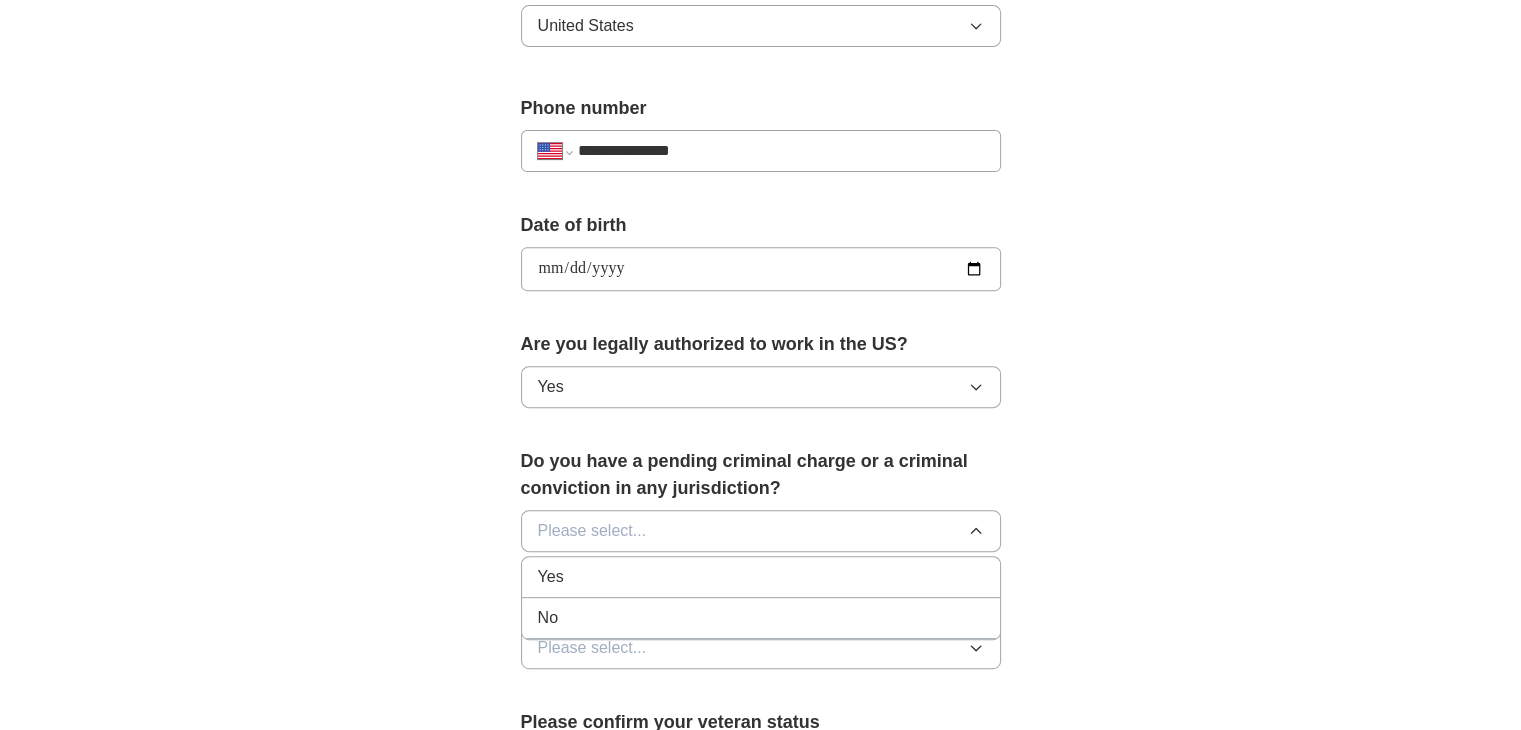 click on "No" at bounding box center (761, 618) 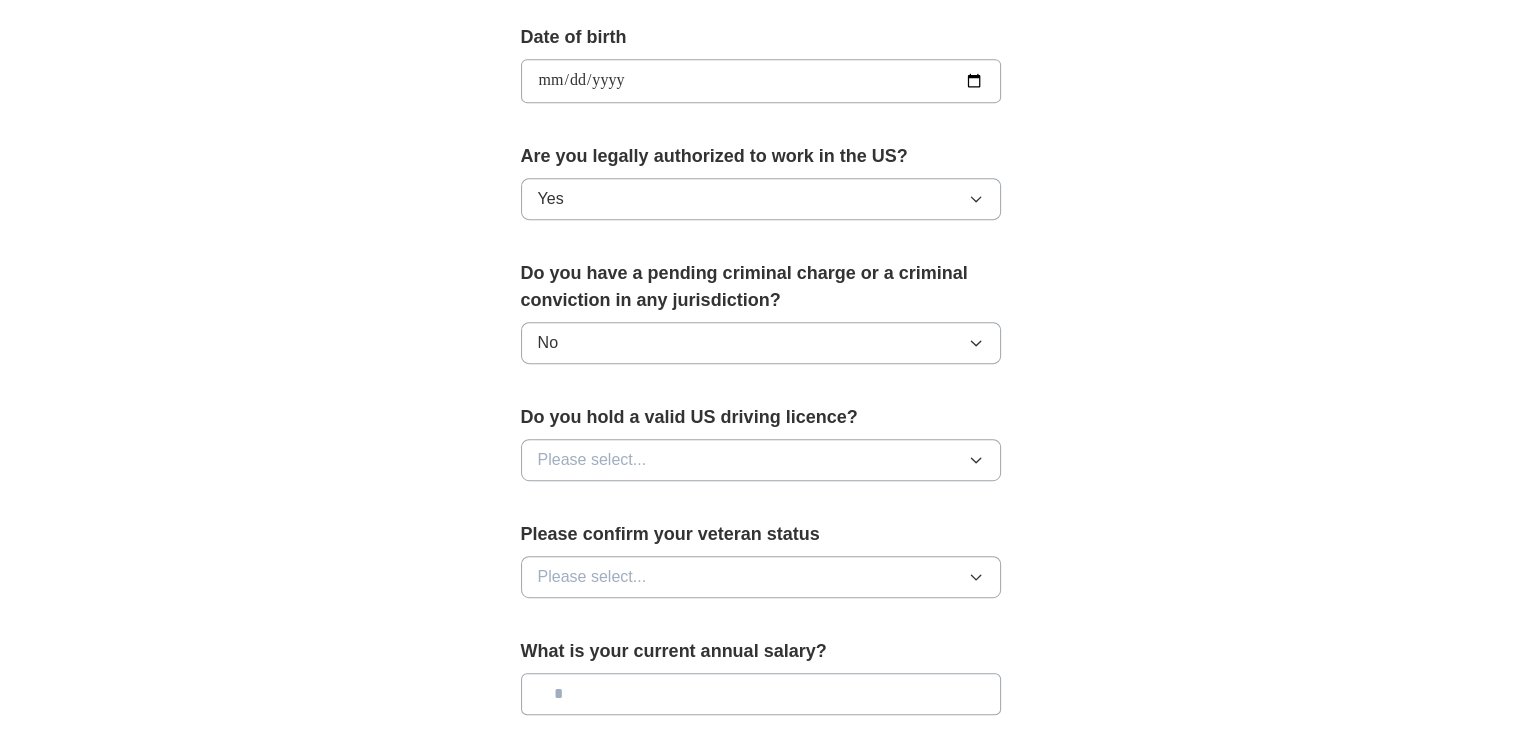 scroll, scrollTop: 915, scrollLeft: 0, axis: vertical 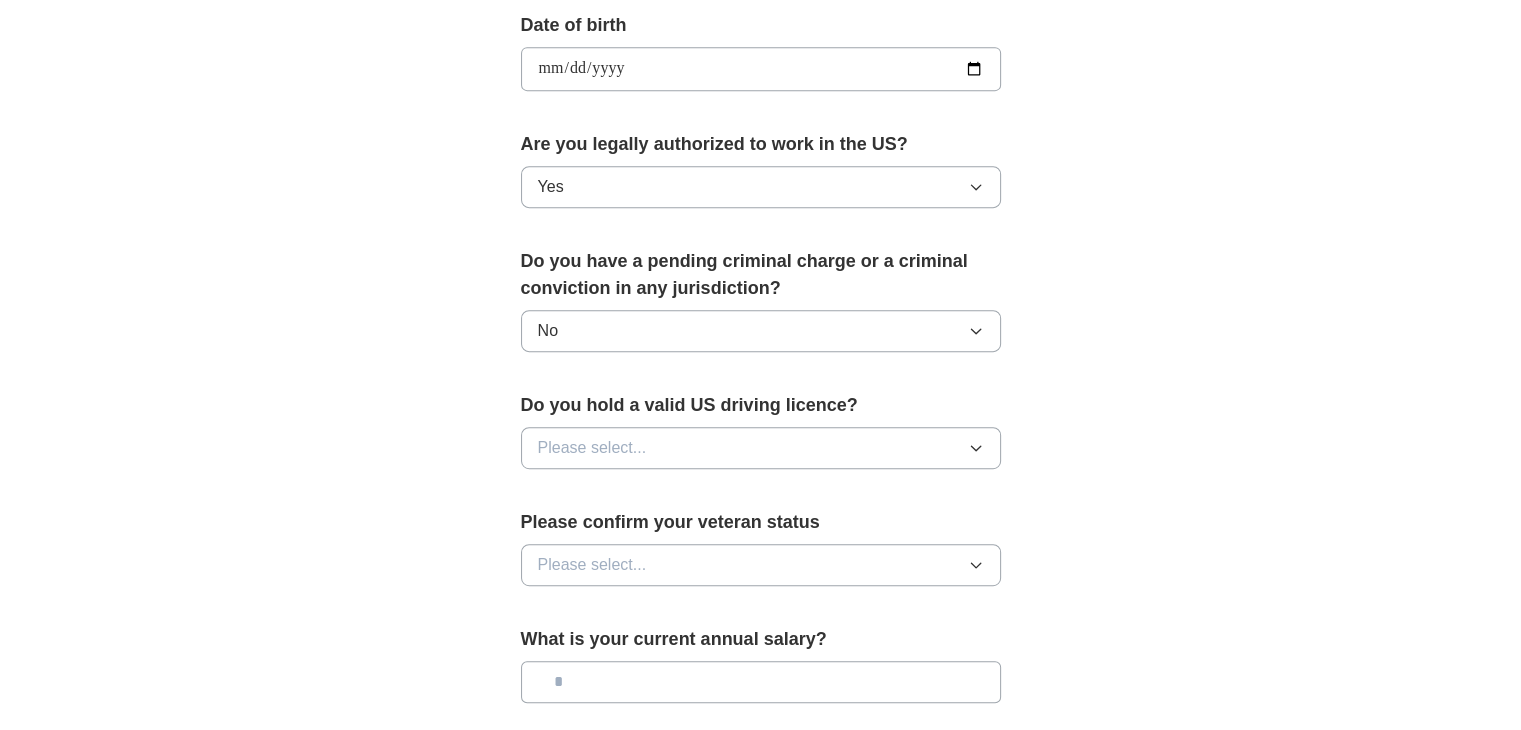 click on "Please select..." at bounding box center (761, 448) 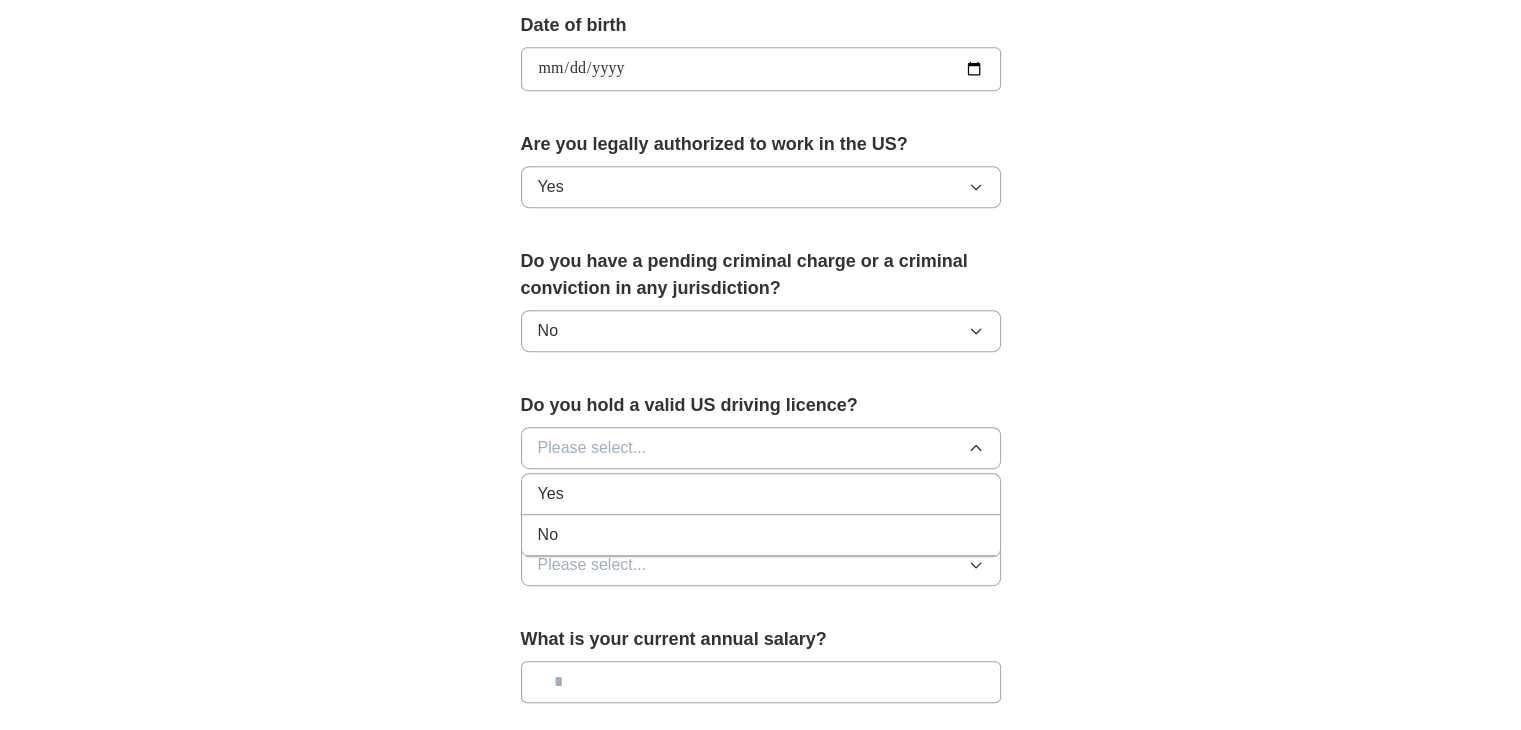 click on "Yes" at bounding box center (761, 494) 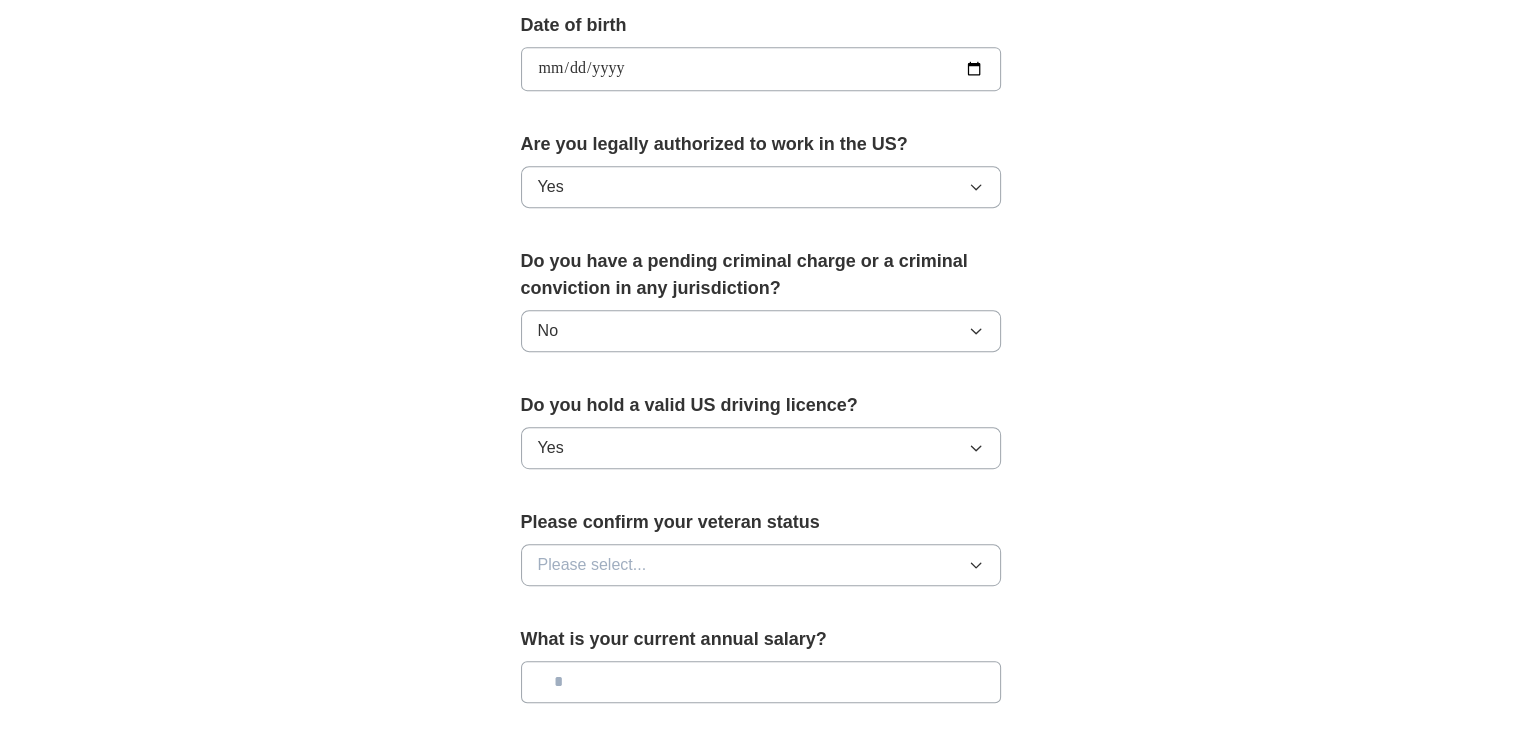 click on "Please select..." at bounding box center (761, 565) 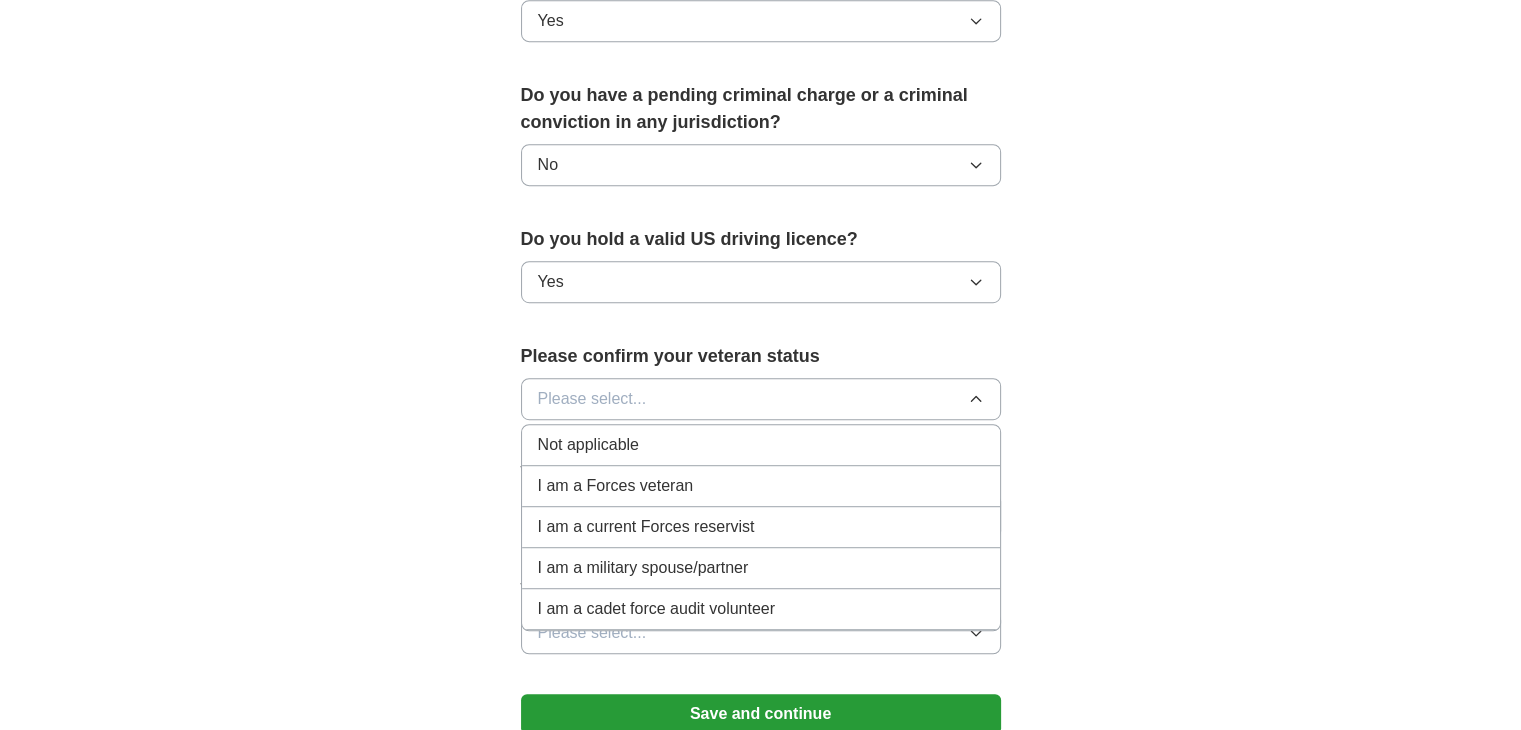 scroll, scrollTop: 1115, scrollLeft: 0, axis: vertical 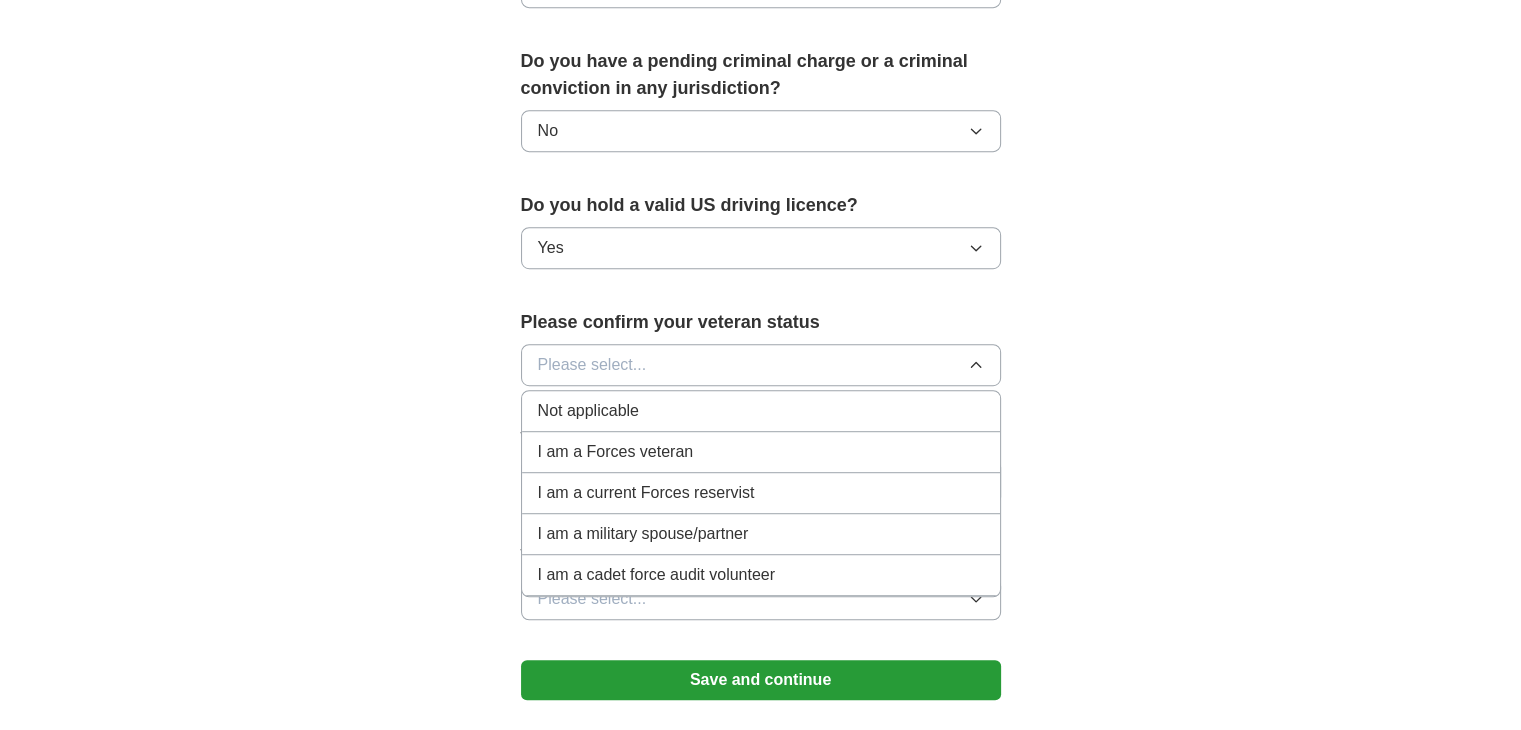 click on "Not applicable" at bounding box center [761, 411] 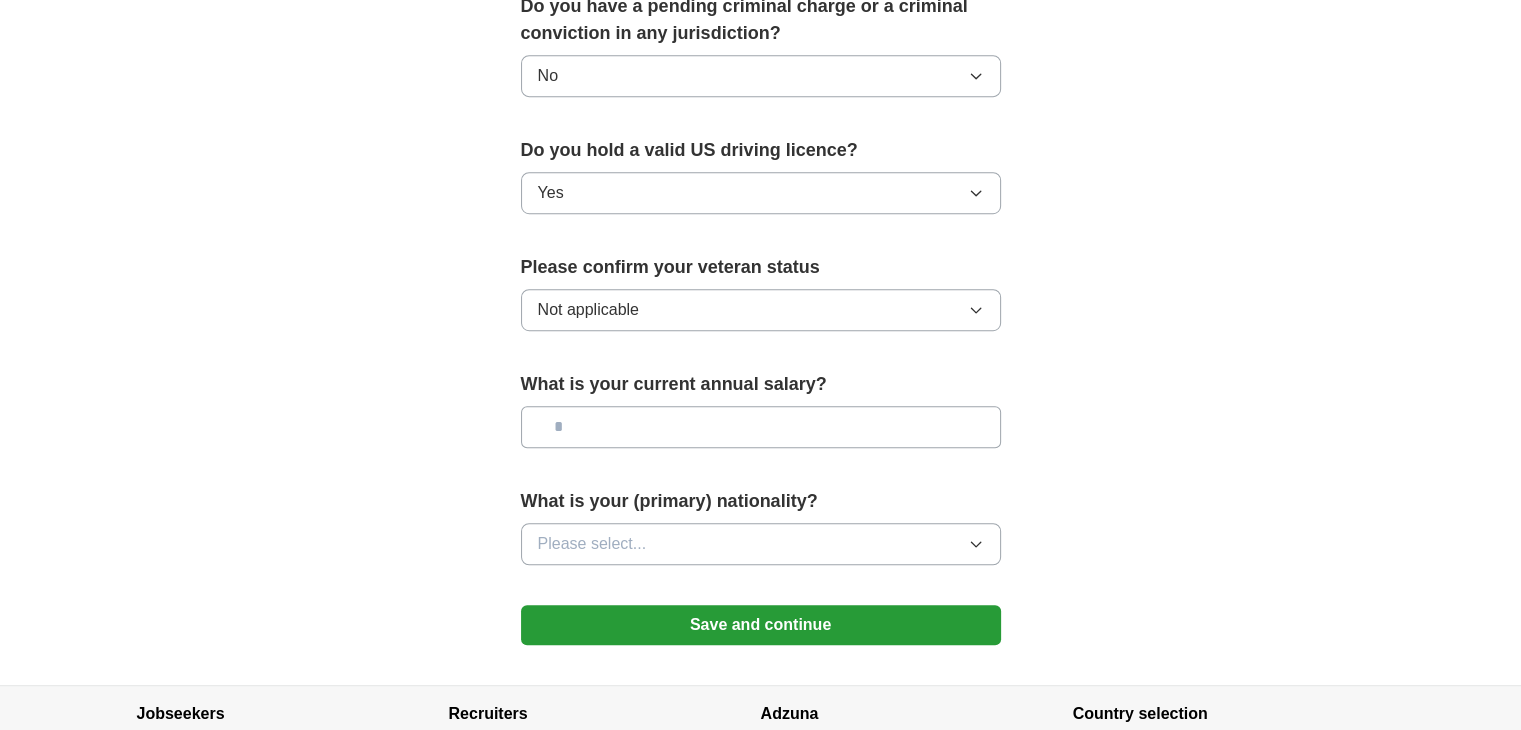 scroll, scrollTop: 1215, scrollLeft: 0, axis: vertical 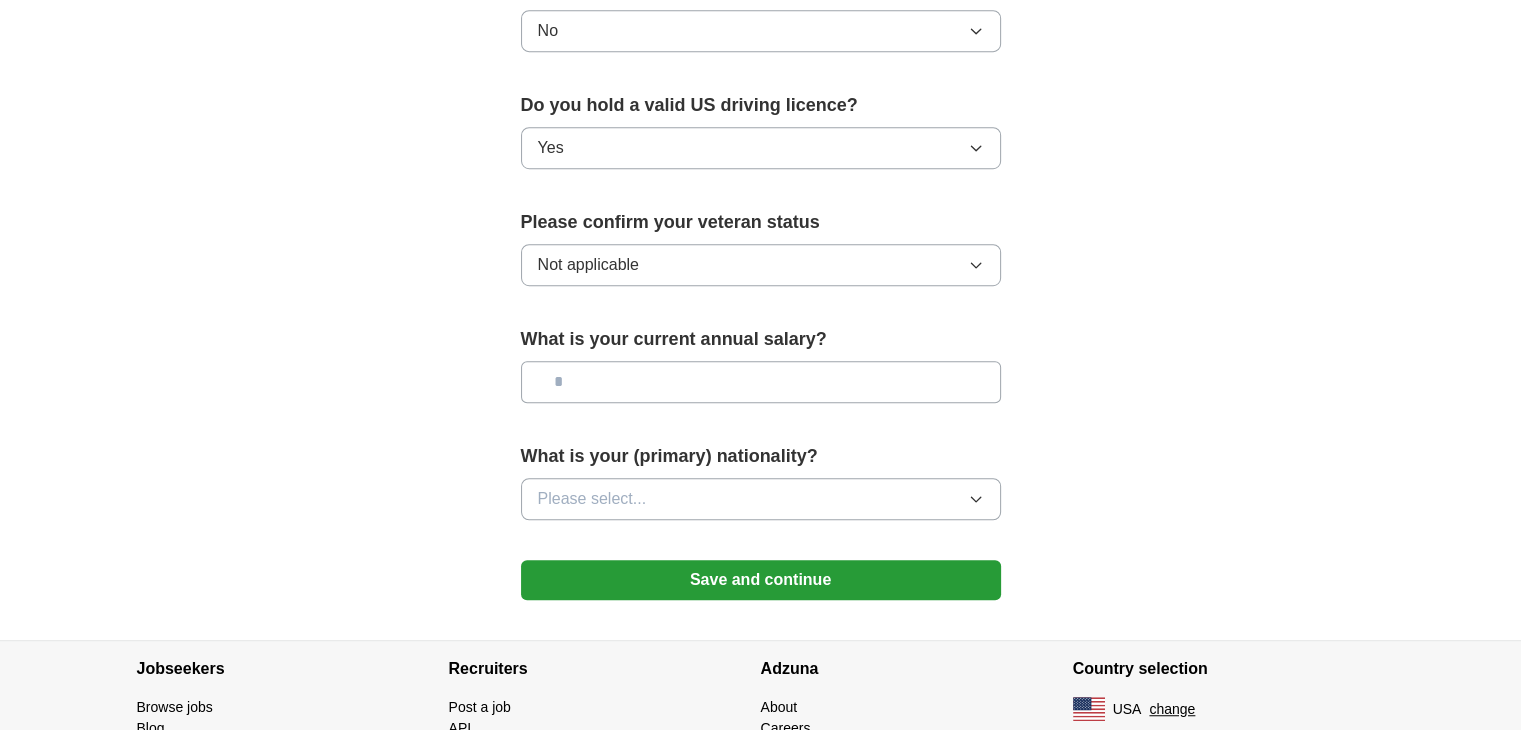 click at bounding box center (761, 382) 